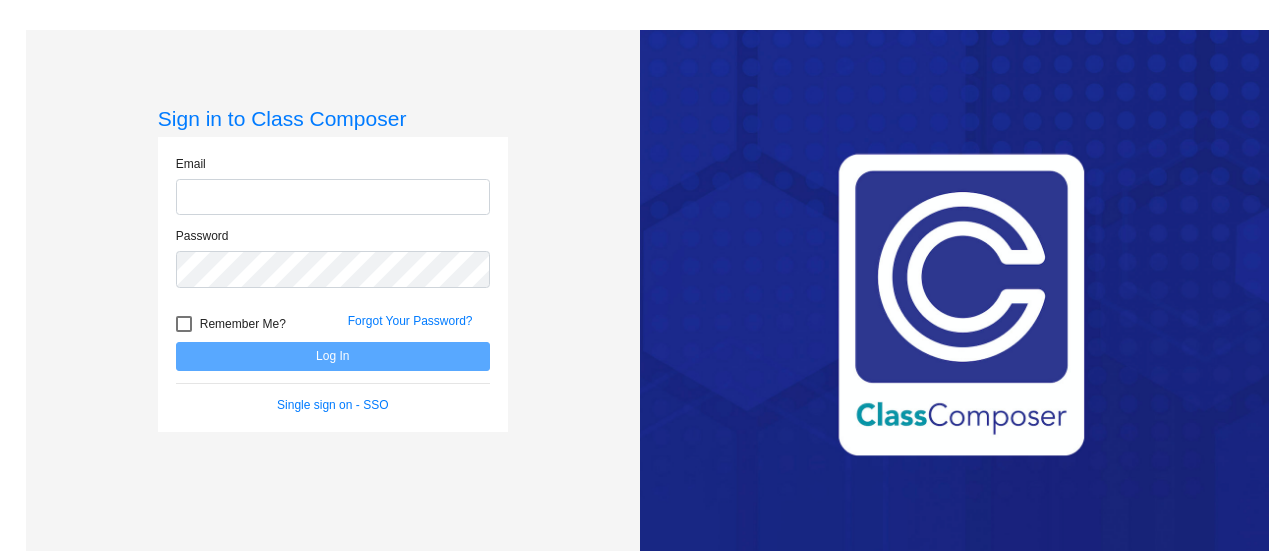 scroll, scrollTop: 0, scrollLeft: 0, axis: both 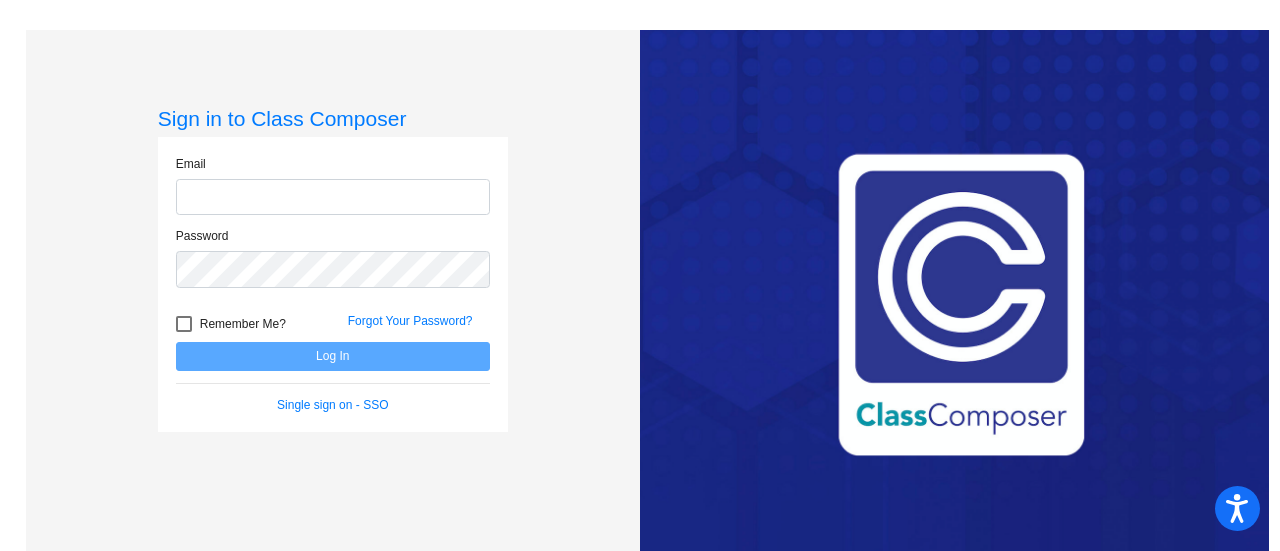 type on "[EMAIL]" 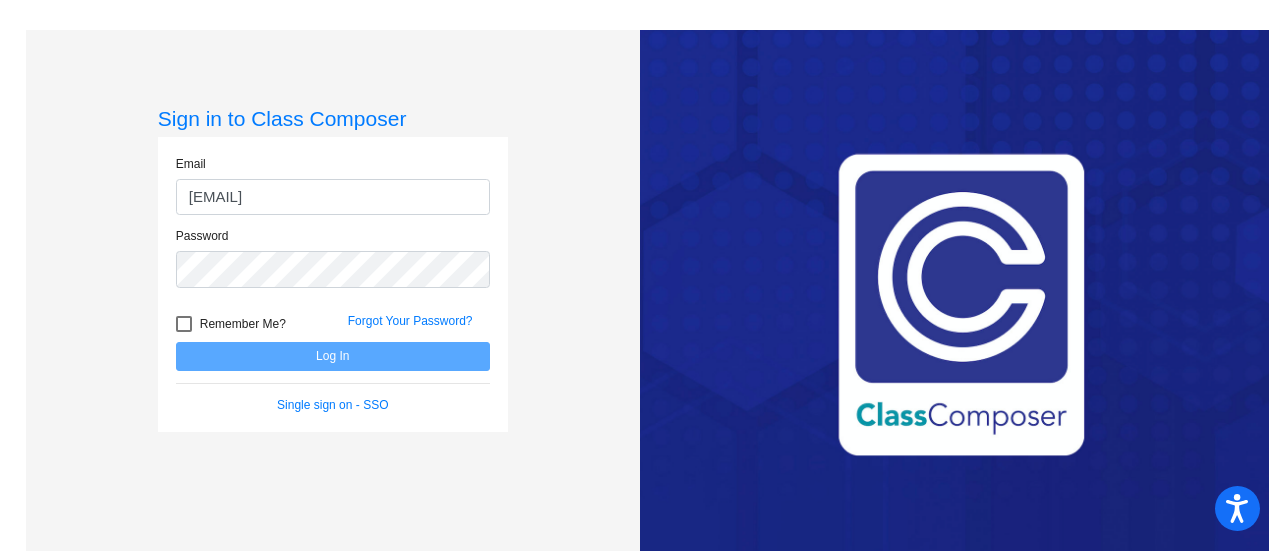 click at bounding box center [184, 324] 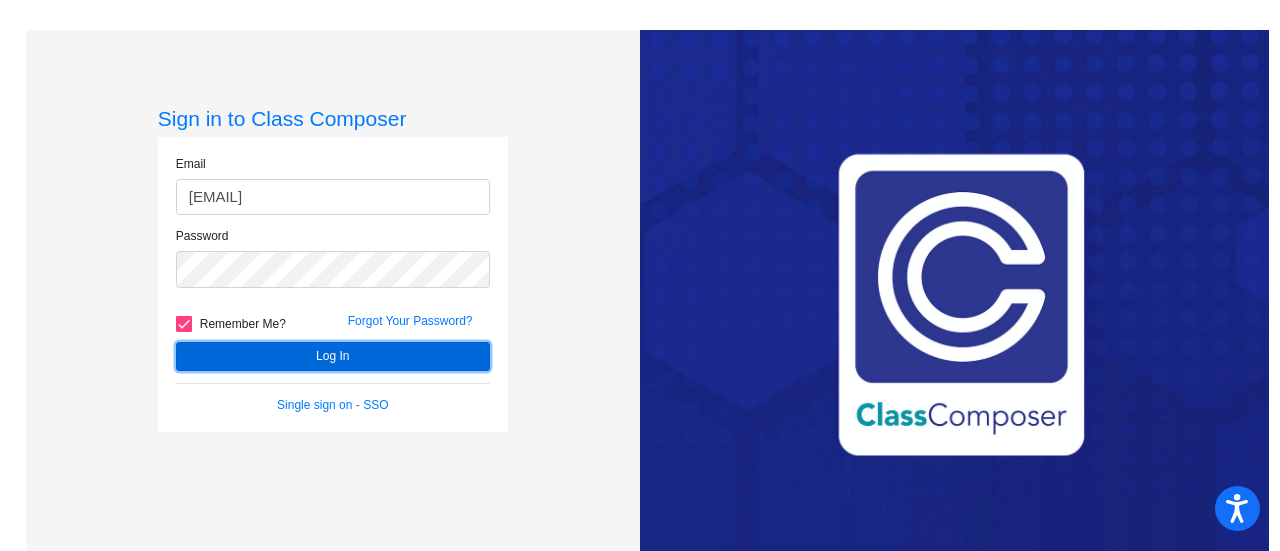 click on "Log In" 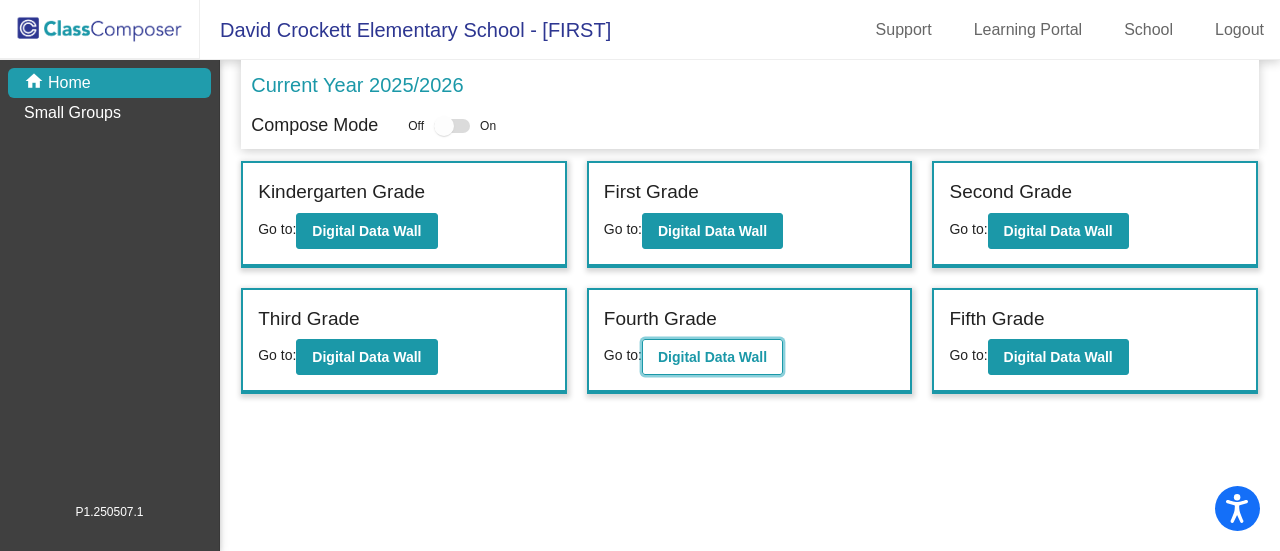 click on "Digital Data Wall" 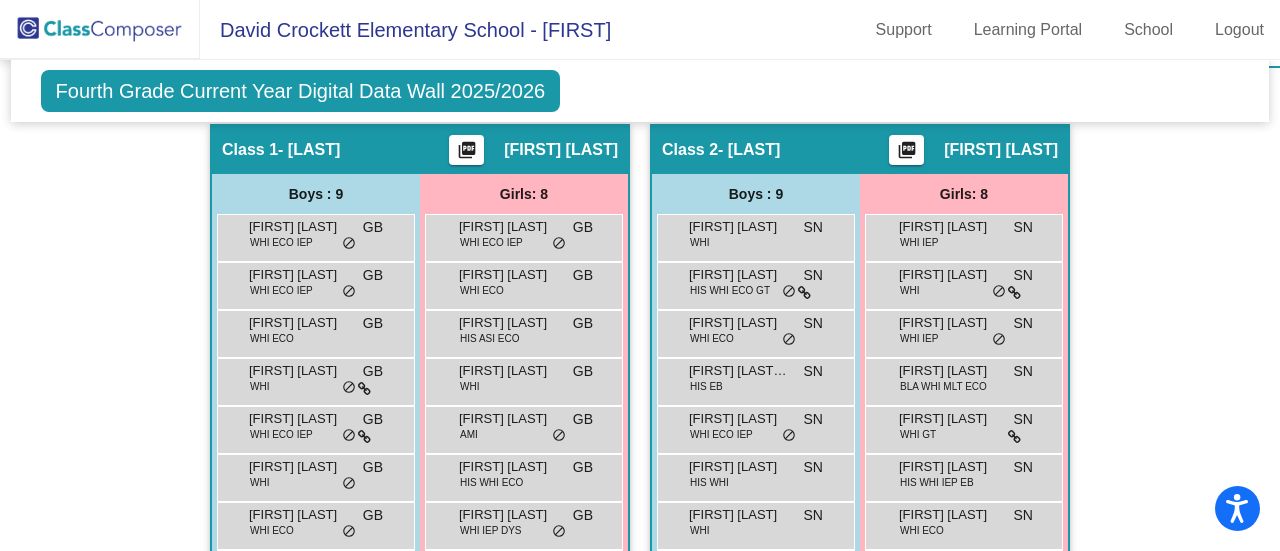 scroll, scrollTop: 446, scrollLeft: 0, axis: vertical 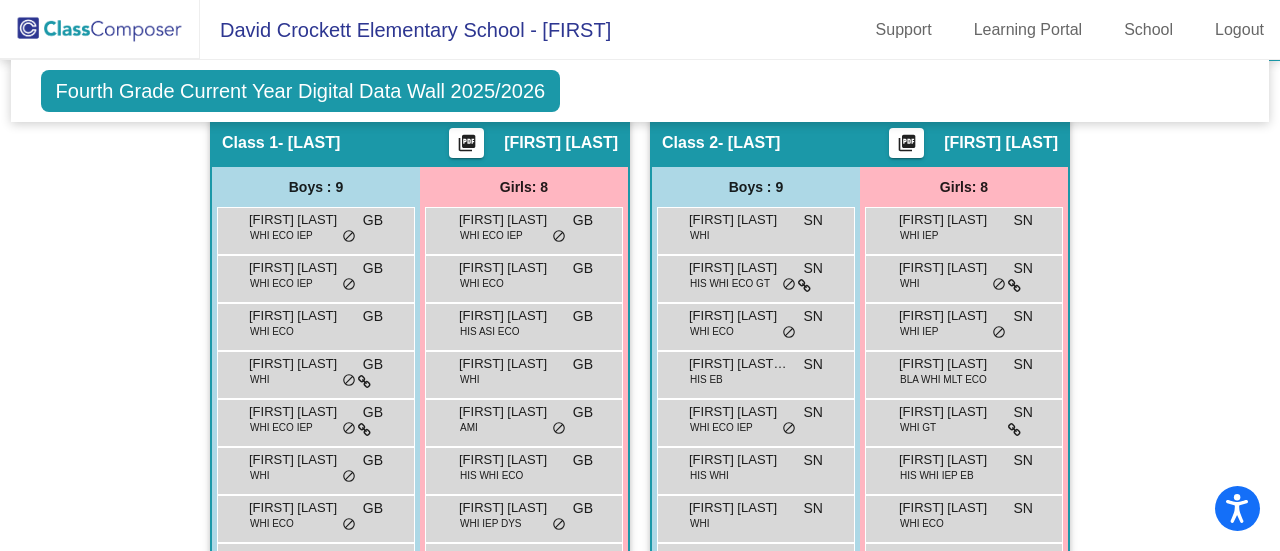 click on "Hallway   - Hallway Class  picture_as_pdf  Add Student  [FIRST] [LAST] Student Id  (Recommended)   Boy   Girl   Non Binary Add Close  Boys : 0    No Students   Girls: 0   No Students   Class 1   - [LAST]  picture_as_pdf [FIRST] [LAST]  Add Student  [FIRST] [LAST] Student Id  (Recommended)   Boy   Girl   Non Binary Add Close  Boys : 9  [FIRST] [LAST] WHI ECO IEP GB lock do_not_disturb_alt [FIRST] [LAST] WHI ECO IEP GB lock do_not_disturb_alt [FIRST] [LAST] WHI ECO GB lock do_not_disturb_alt [FIRST] WHI GB lock do_not_disturb_alt [FIRST] [LAST] WHI ECO IEP GB lock do_not_disturb_alt [FIRST] [LAST] WHI GB lock do_not_disturb_alt [FIRST] [LAST] WHI ECO GB lock do_not_disturb_alt [FIRST] [LAST] WHI DYS GB lock do_not_disturb_alt [FIRST] [LAST] WHI GB lock do_not_disturb_alt  Girls: 8 [FIRST] [LAST] WHI ECO IEP GB lock do_not_disturb_alt [FIRST] [LAST] WHI ECO GB lock do_not_disturb_alt [FIRST] [LAST] HIS ASI ECO GB lock do_not_disturb_alt [FIRST] [LAST] WHI GB lock do_not_disturb_alt [FIRST] [LAST] WHI GB lock" 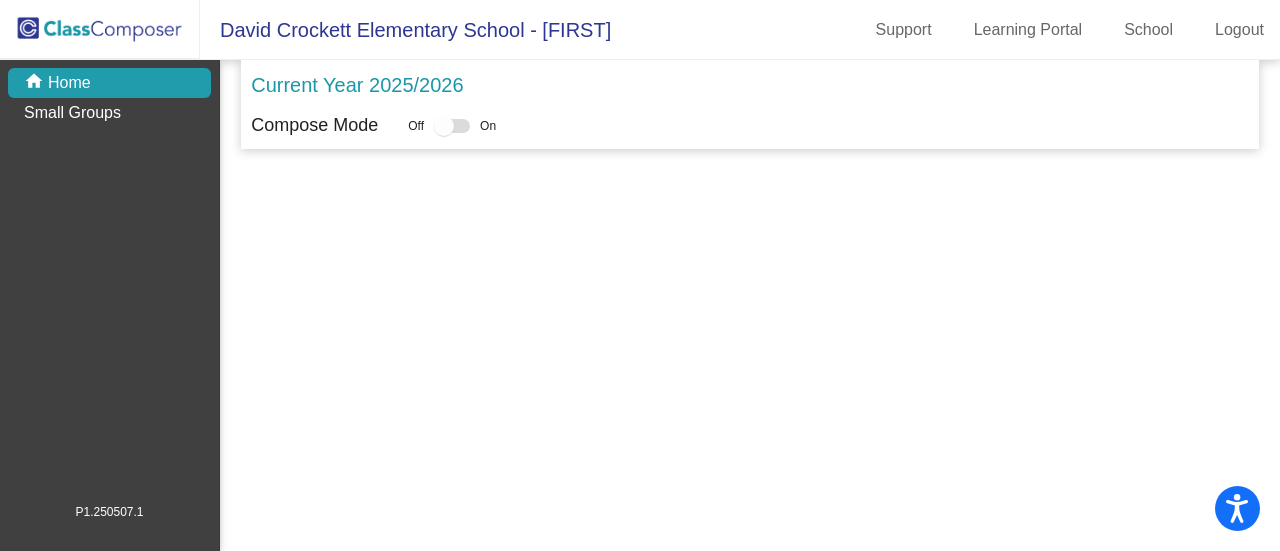 scroll, scrollTop: 0, scrollLeft: 0, axis: both 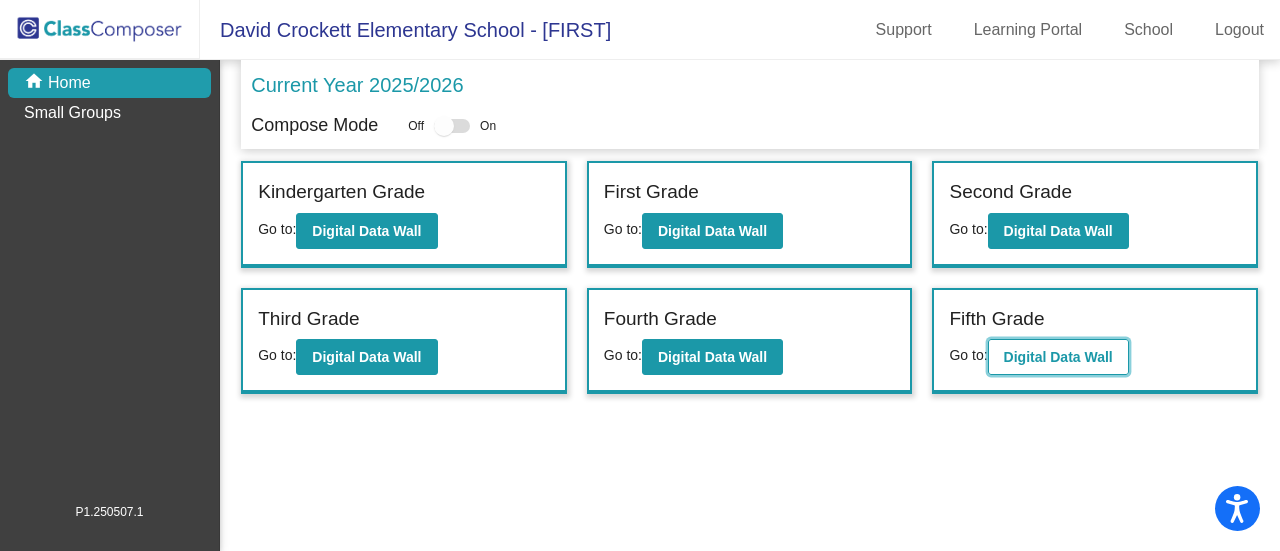 click on "Digital Data Wall" 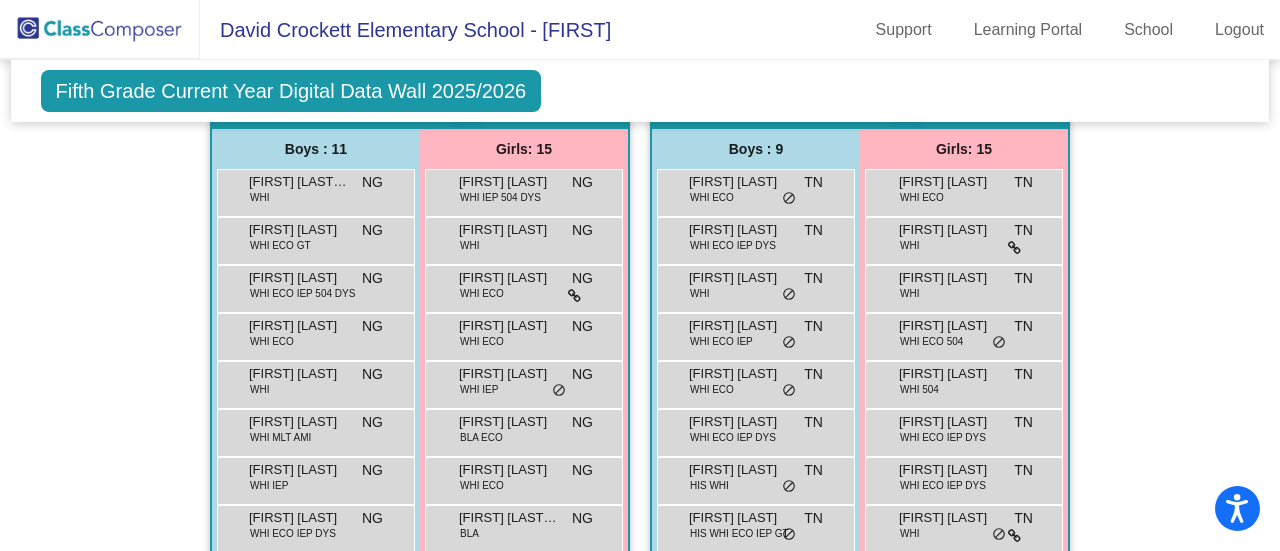 scroll, scrollTop: 452, scrollLeft: 0, axis: vertical 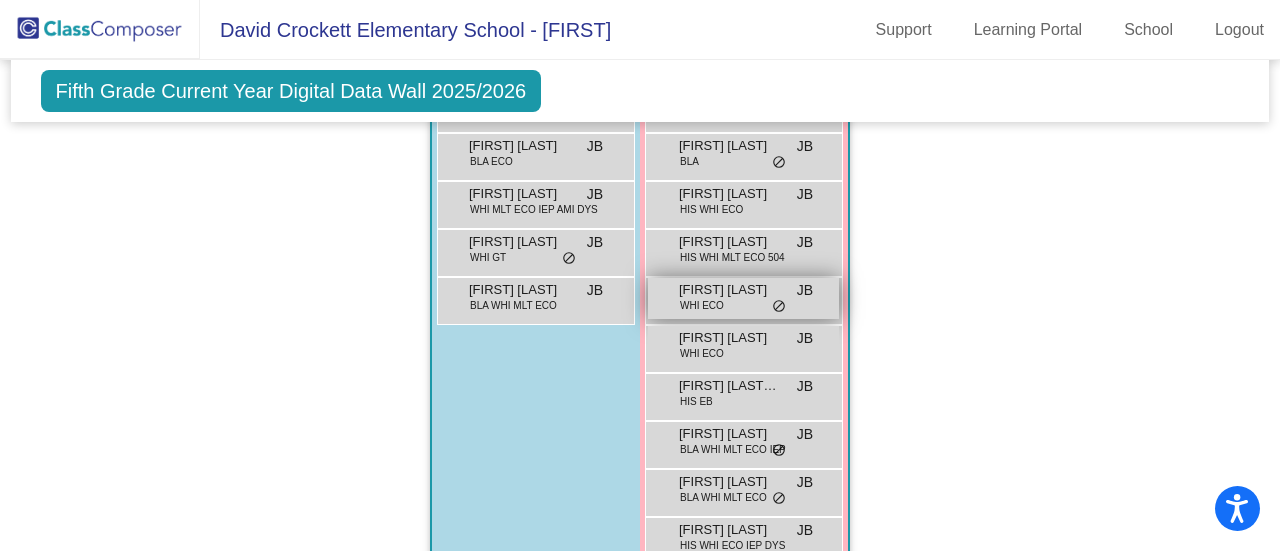 click on "WHI ECO" at bounding box center (702, 305) 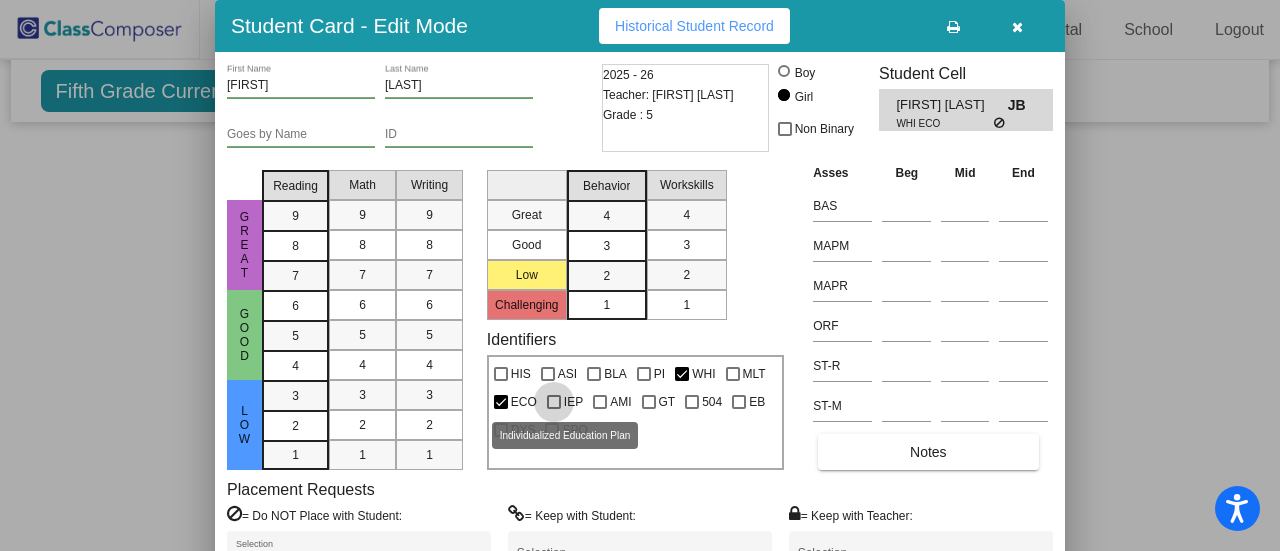 click at bounding box center [554, 402] 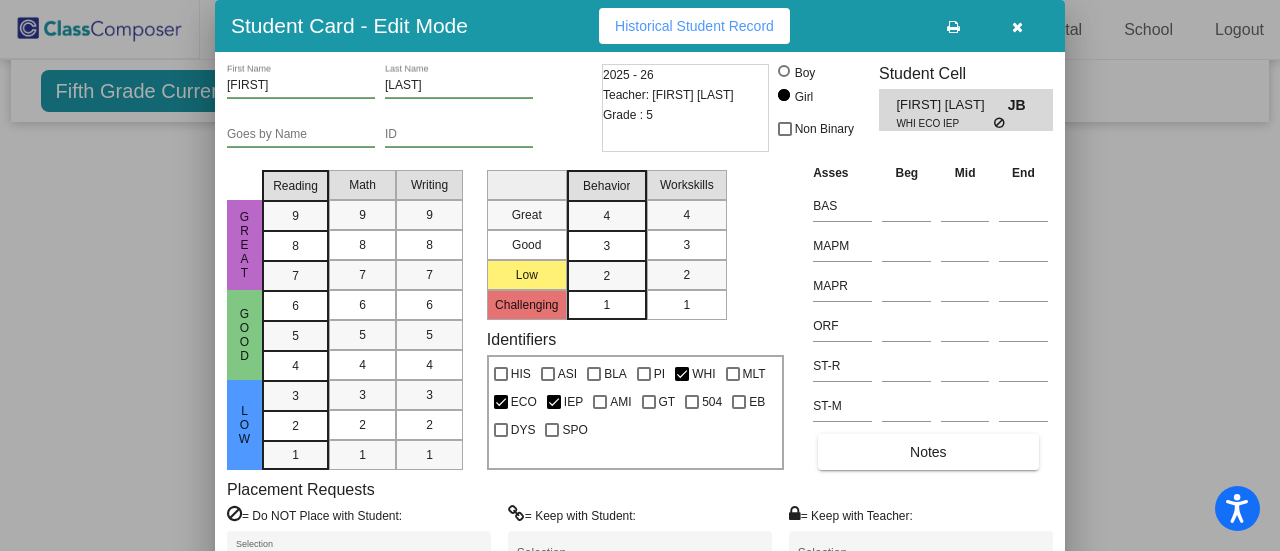 click at bounding box center (640, 275) 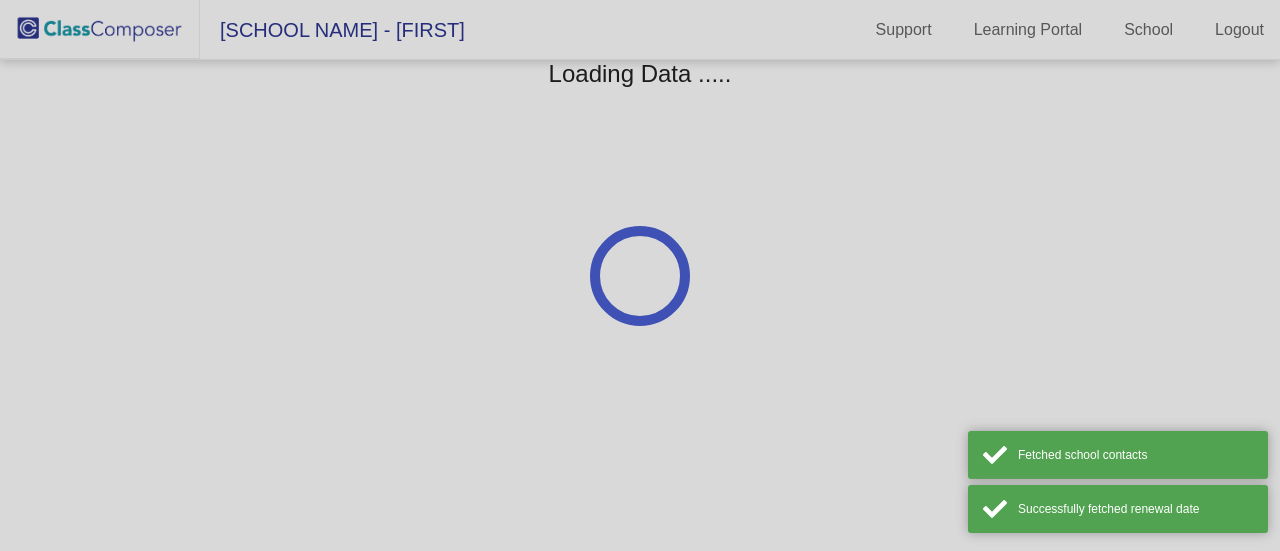 scroll, scrollTop: 0, scrollLeft: 0, axis: both 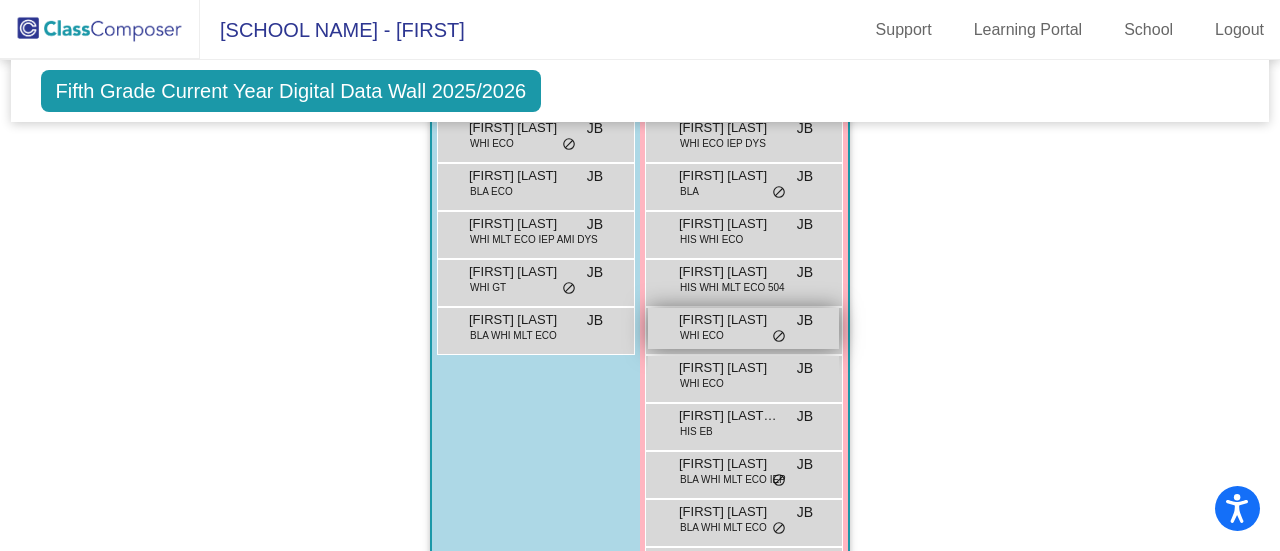 click on "[FIRST] [LAST]" at bounding box center (729, 320) 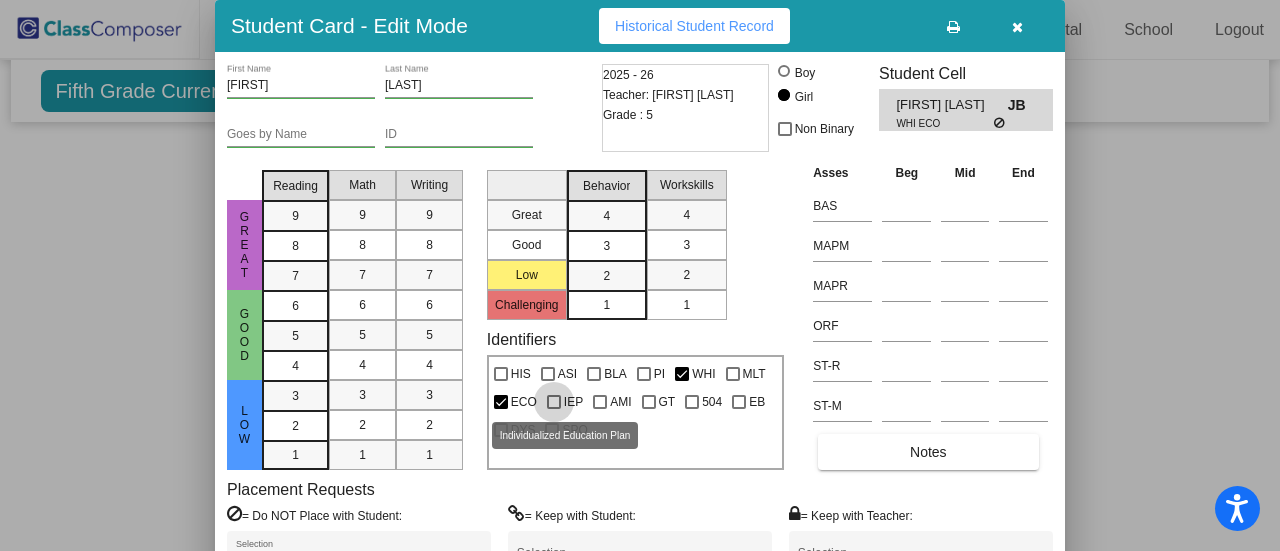 click at bounding box center (554, 402) 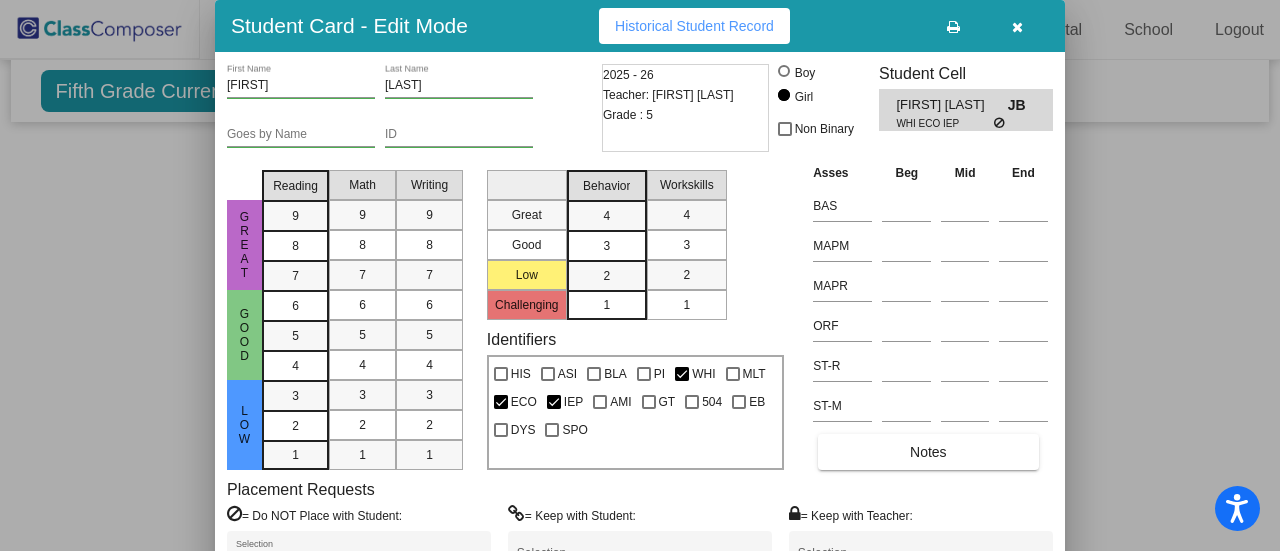 drag, startPoint x: 1274, startPoint y: 312, endPoint x: 1275, endPoint y: 407, distance: 95.005264 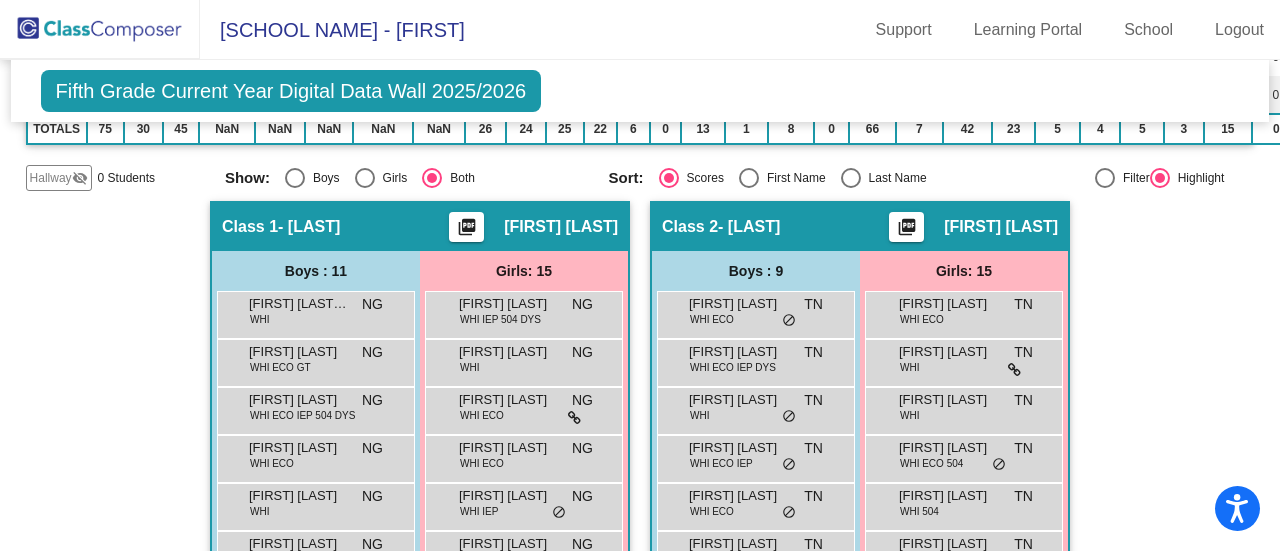 scroll, scrollTop: 0, scrollLeft: 0, axis: both 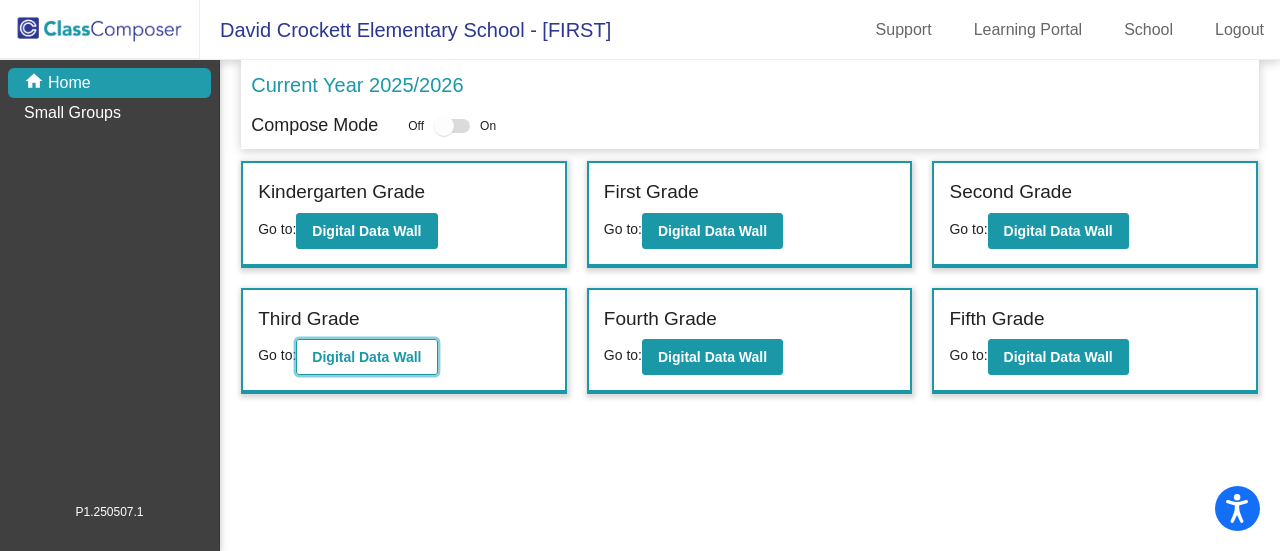 click on "Digital Data Wall" 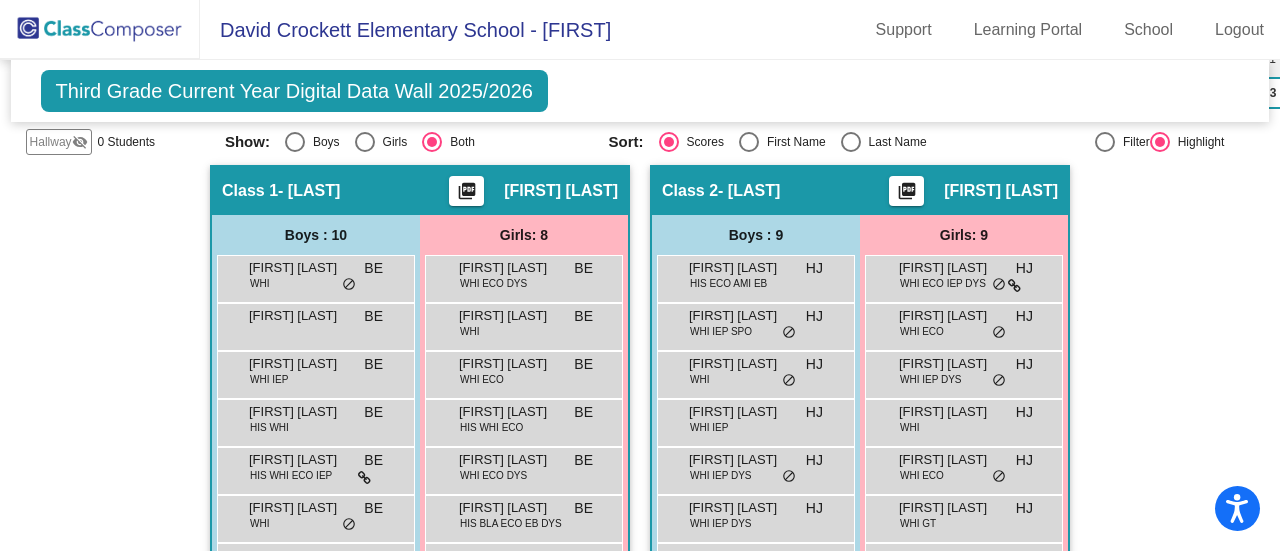 scroll, scrollTop: 400, scrollLeft: 0, axis: vertical 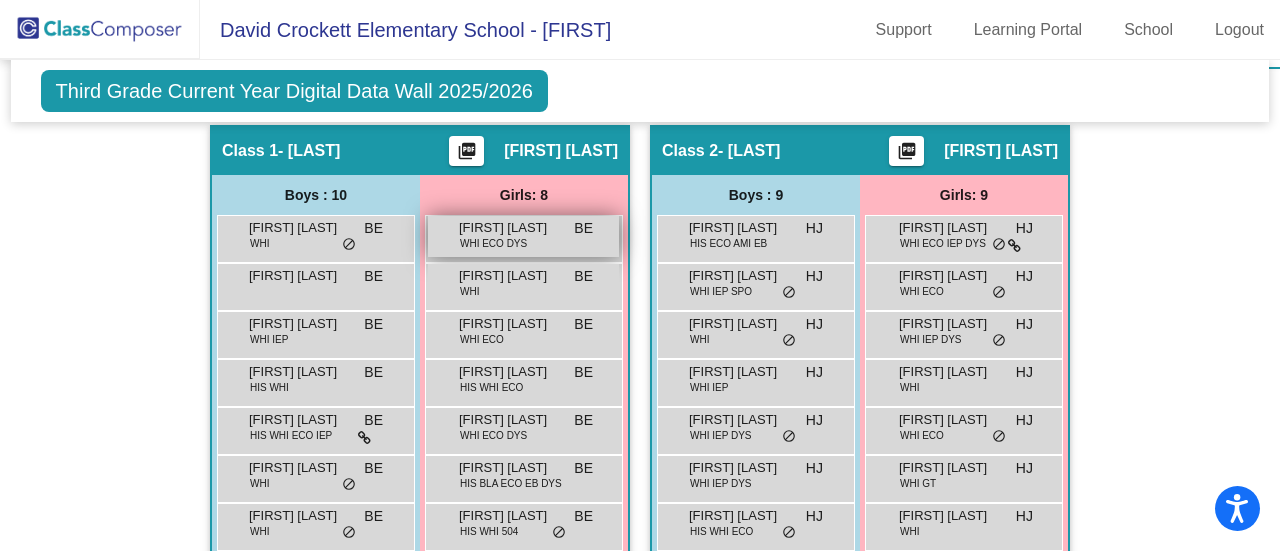 click on "Brinley Langston WHI ECO DYS BE lock do_not_disturb_alt" at bounding box center (523, 236) 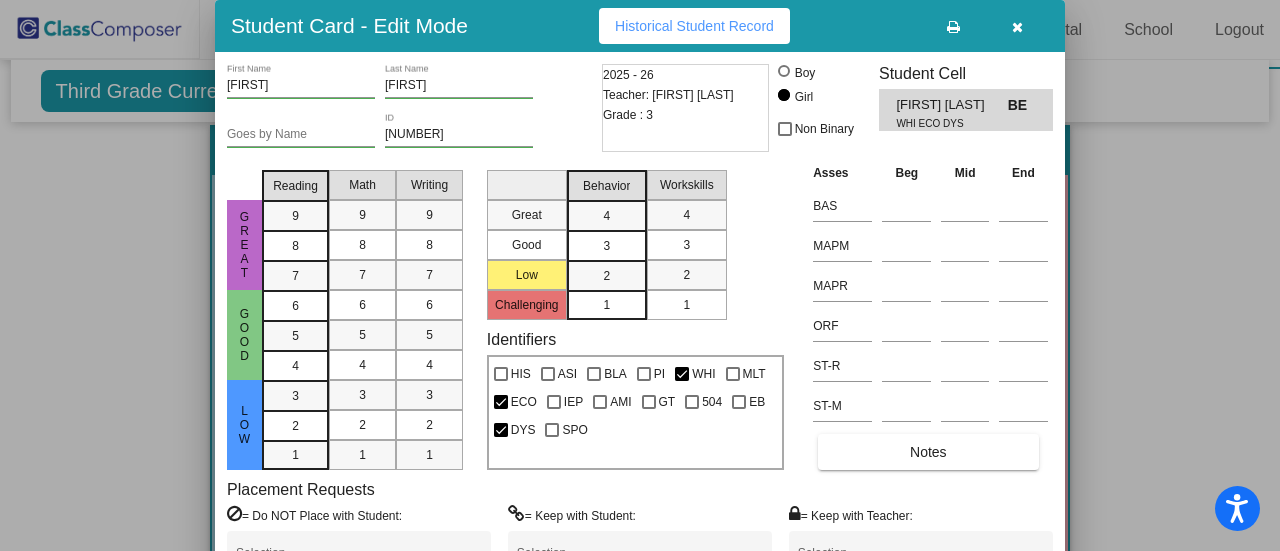 click at bounding box center [640, 275] 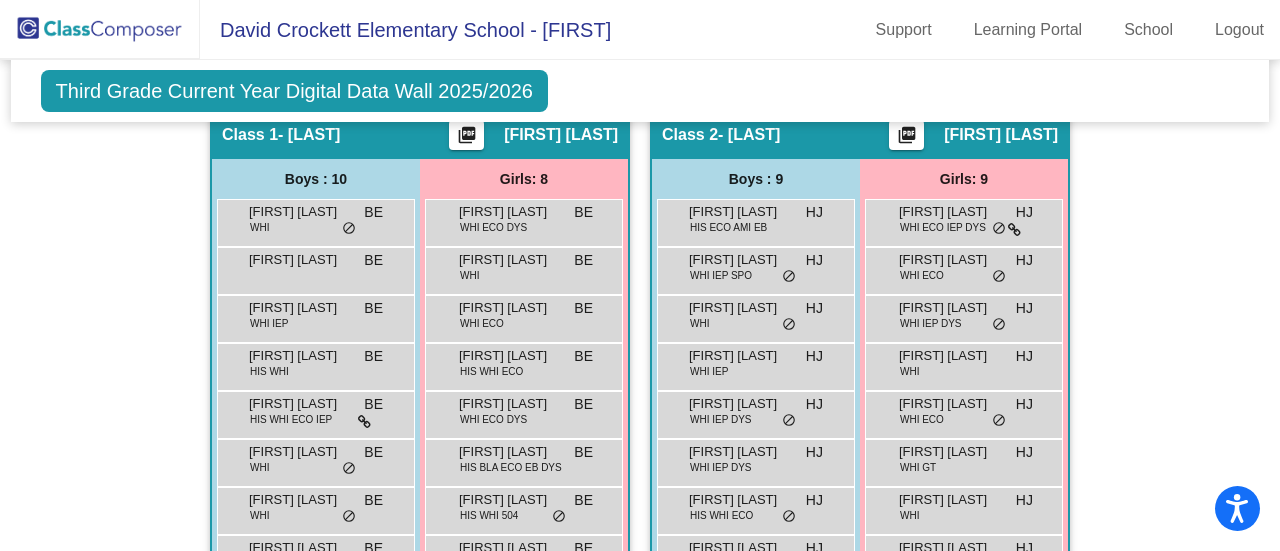 scroll, scrollTop: 452, scrollLeft: 0, axis: vertical 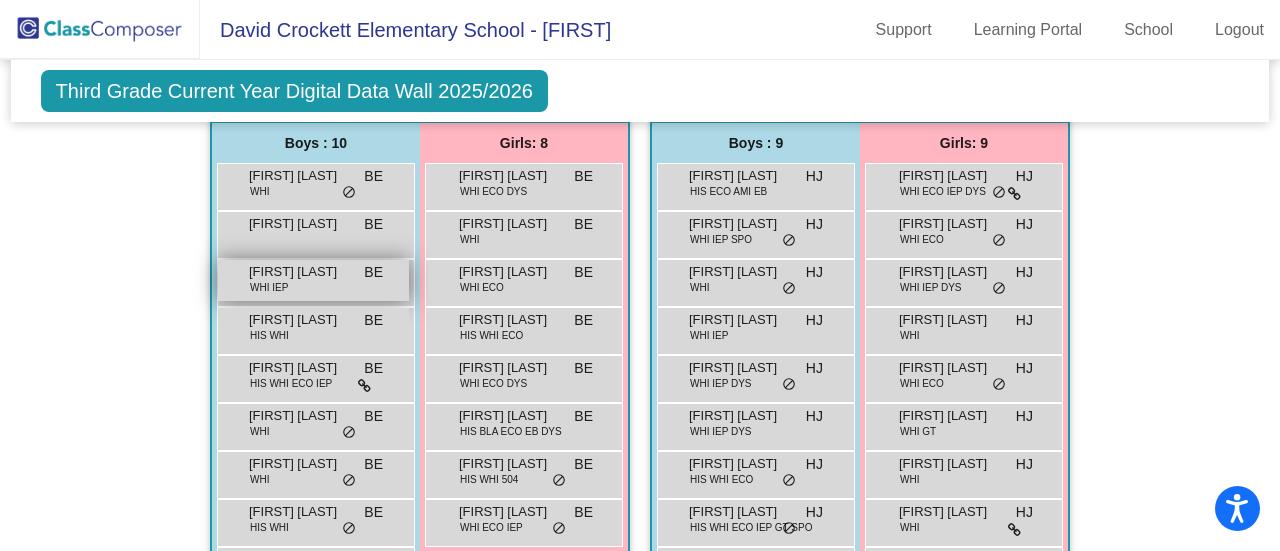 click on "Devon Sharp WHI IEP BE lock do_not_disturb_alt" at bounding box center [313, 280] 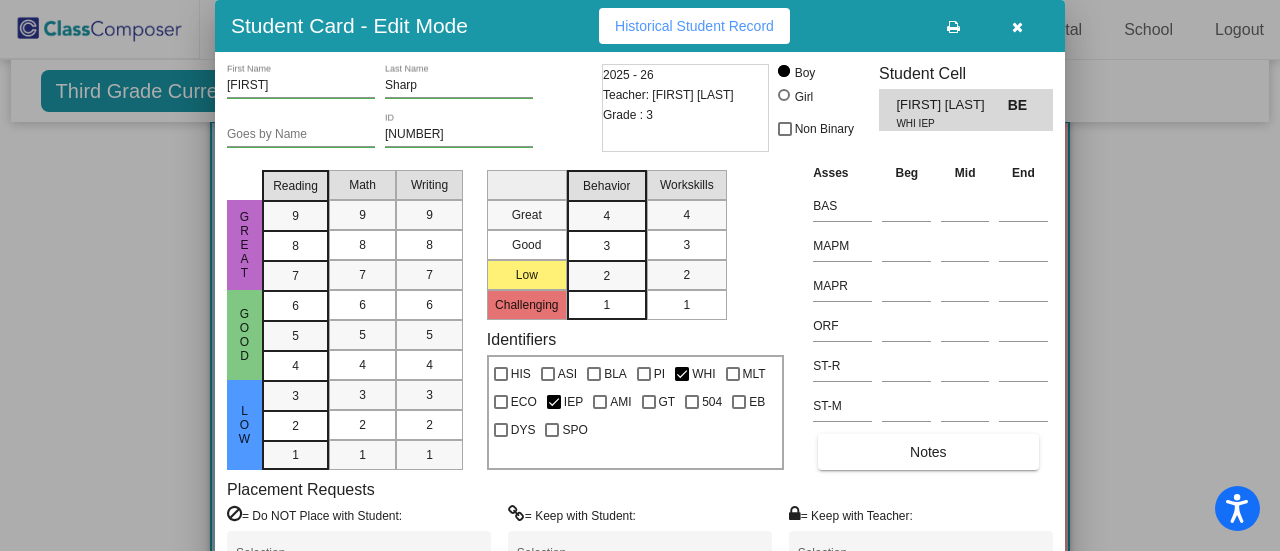 click at bounding box center [640, 275] 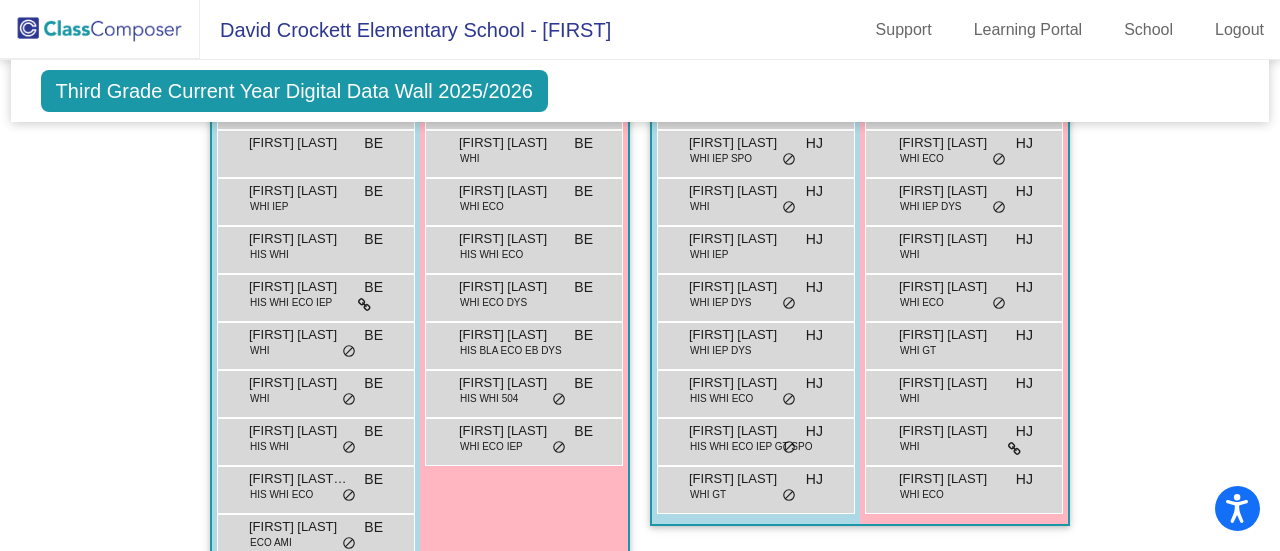 scroll, scrollTop: 542, scrollLeft: 0, axis: vertical 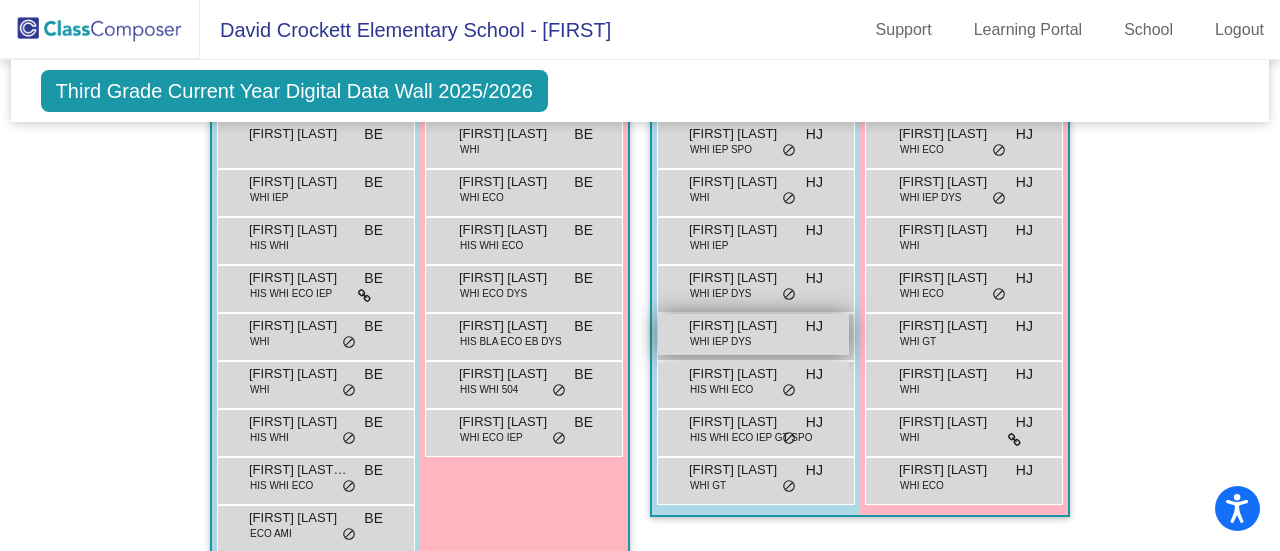 click on "Maddock Hamerman" at bounding box center (739, 326) 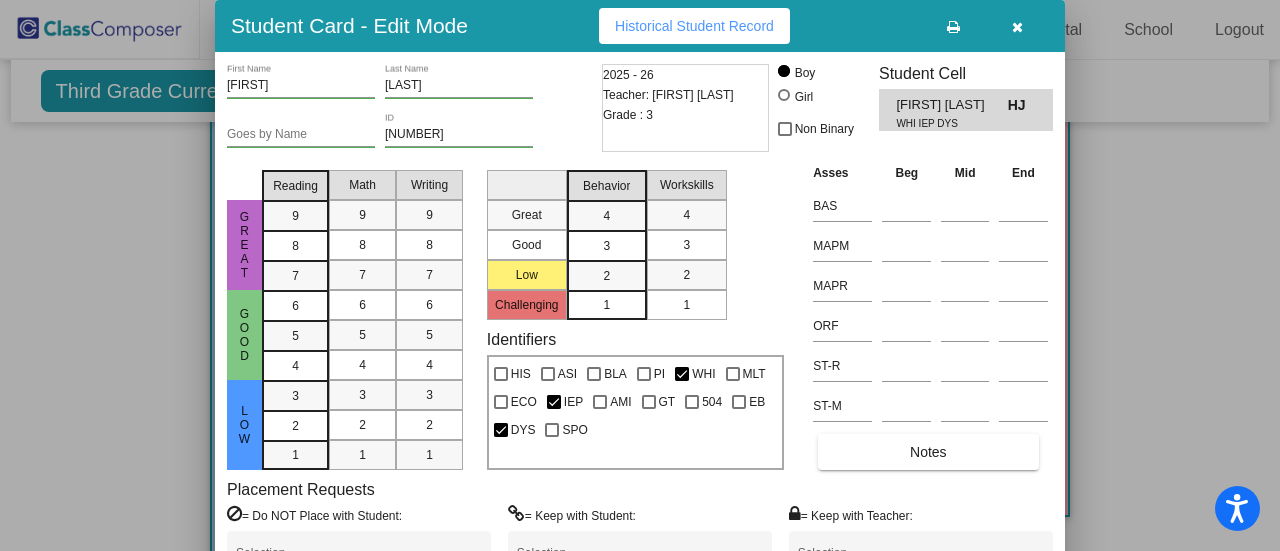 click at bounding box center [1017, 27] 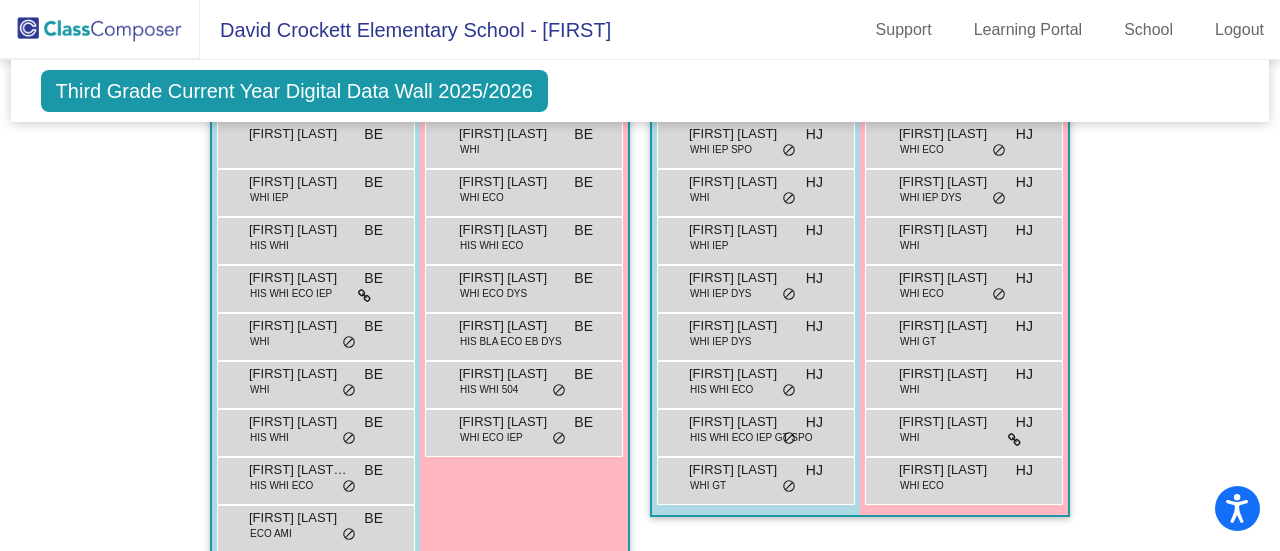 click on "Hallway   - Hallway Class  picture_as_pdf  Add Student  First Name Last Name Student Id  (Recommended)   Boy   Girl   Non Binary Add Close  Boys : 0    No Students   Girls: 0   No Students   Class 1   - Erwin  picture_as_pdf Brandi Erwin  Add Student  First Name Last Name Student Id  (Recommended)   Boy   Girl   Non Binary Add Close  Boys : 10  Anderson Hall WHI BE lock do_not_disturb_alt Declan Smith BE lock do_not_disturb_alt Devon Sharp WHI IEP BE lock do_not_disturb_alt Giovanni Moreno HIS WHI BE lock do_not_disturb_alt Leonardo Lopez HIS WHI ECO IEP BE lock do_not_disturb_alt Levi Terbush WHI BE lock do_not_disturb_alt Lincoln Bertschy WHI BE lock do_not_disturb_alt Reese Olivas HIS WHI BE lock do_not_disturb_alt Thiago Labra Sanchez HIS WHI ECO BE lock do_not_disturb_alt Zayn Harp ECO AMI BE lock do_not_disturb_alt Girls: 8 Brinley Langston WHI ECO DYS BE lock do_not_disturb_alt Harley Williams WHI BE lock do_not_disturb_alt Kazeley Camp WHI ECO BE lock do_not_disturb_alt Lola Mata HIS WHI ECO BE" 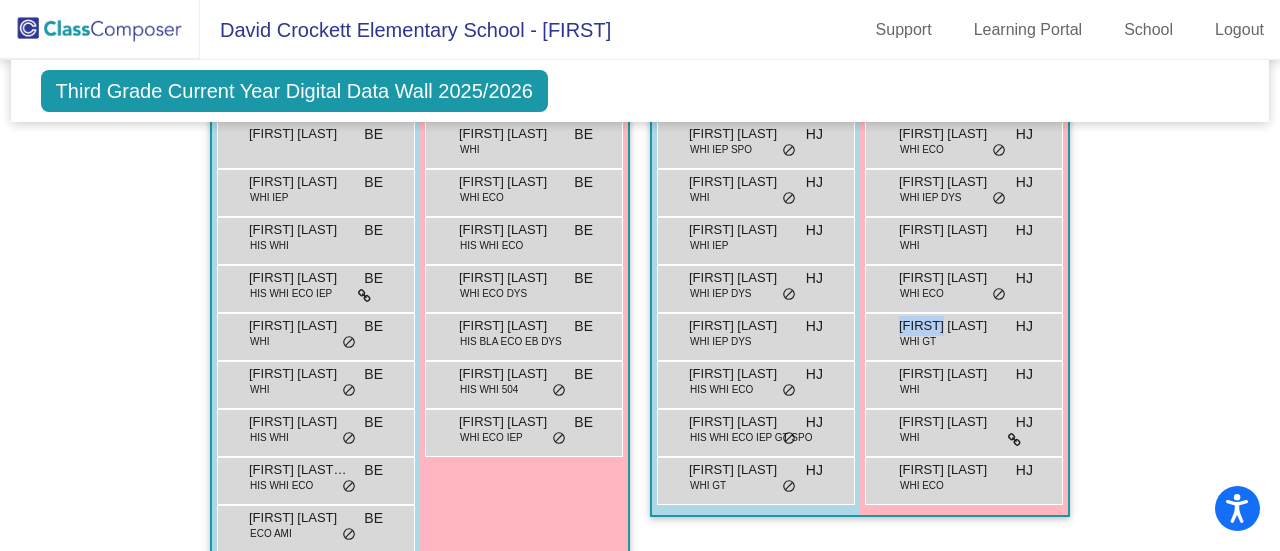 click on "Hallway   - Hallway Class  picture_as_pdf  Add Student  First Name Last Name Student Id  (Recommended)   Boy   Girl   Non Binary Add Close  Boys : 0    No Students   Girls: 0   No Students   Class 1   - Erwin  picture_as_pdf Brandi Erwin  Add Student  First Name Last Name Student Id  (Recommended)   Boy   Girl   Non Binary Add Close  Boys : 10  Anderson Hall WHI BE lock do_not_disturb_alt Declan Smith BE lock do_not_disturb_alt Devon Sharp WHI IEP BE lock do_not_disturb_alt Giovanni Moreno HIS WHI BE lock do_not_disturb_alt Leonardo Lopez HIS WHI ECO IEP BE lock do_not_disturb_alt Levi Terbush WHI BE lock do_not_disturb_alt Lincoln Bertschy WHI BE lock do_not_disturb_alt Reese Olivas HIS WHI BE lock do_not_disturb_alt Thiago Labra Sanchez HIS WHI ECO BE lock do_not_disturb_alt Zayn Harp ECO AMI BE lock do_not_disturb_alt Girls: 8 Brinley Langston WHI ECO DYS BE lock do_not_disturb_alt Harley Williams WHI BE lock do_not_disturb_alt Kazeley Camp WHI ECO BE lock do_not_disturb_alt Lola Mata HIS WHI ECO BE" 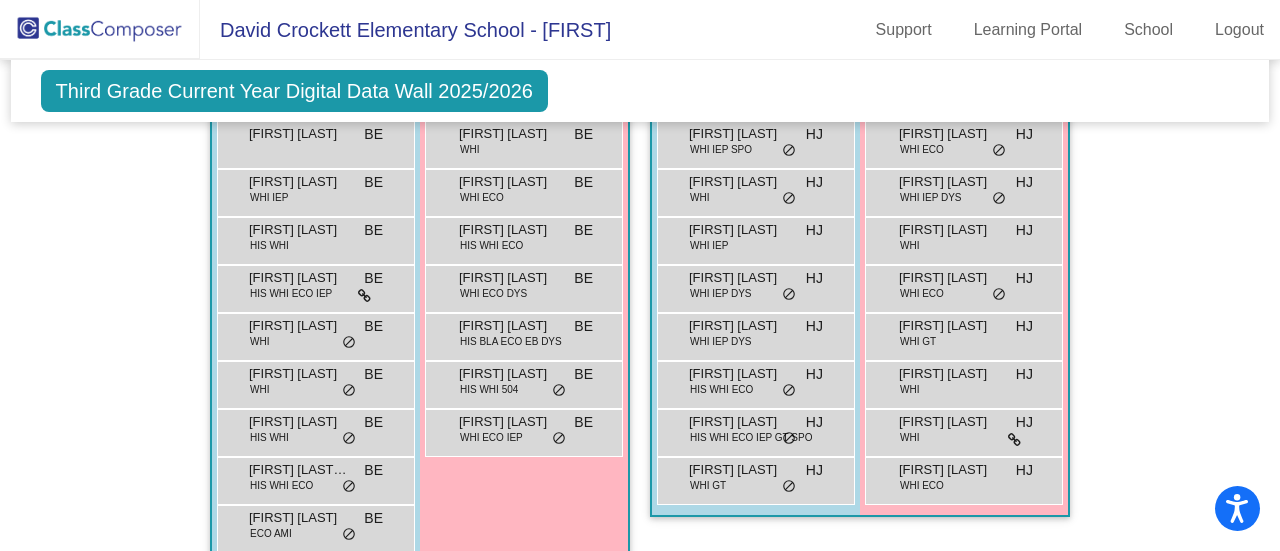 drag, startPoint x: 1126, startPoint y: 356, endPoint x: 1190, endPoint y: 354, distance: 64.03124 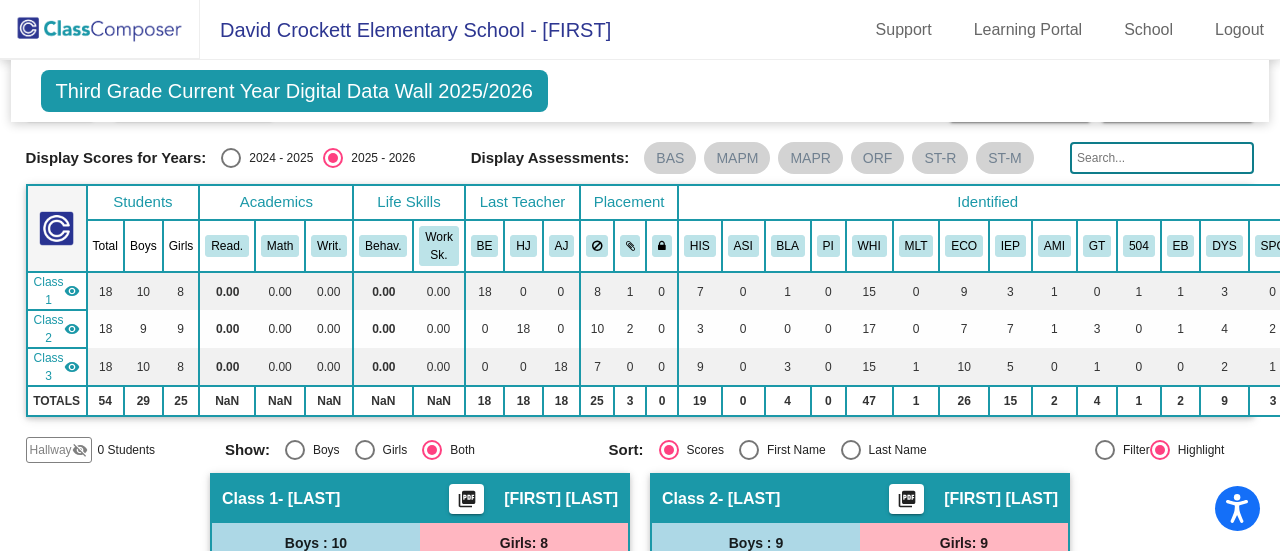 scroll, scrollTop: 0, scrollLeft: 0, axis: both 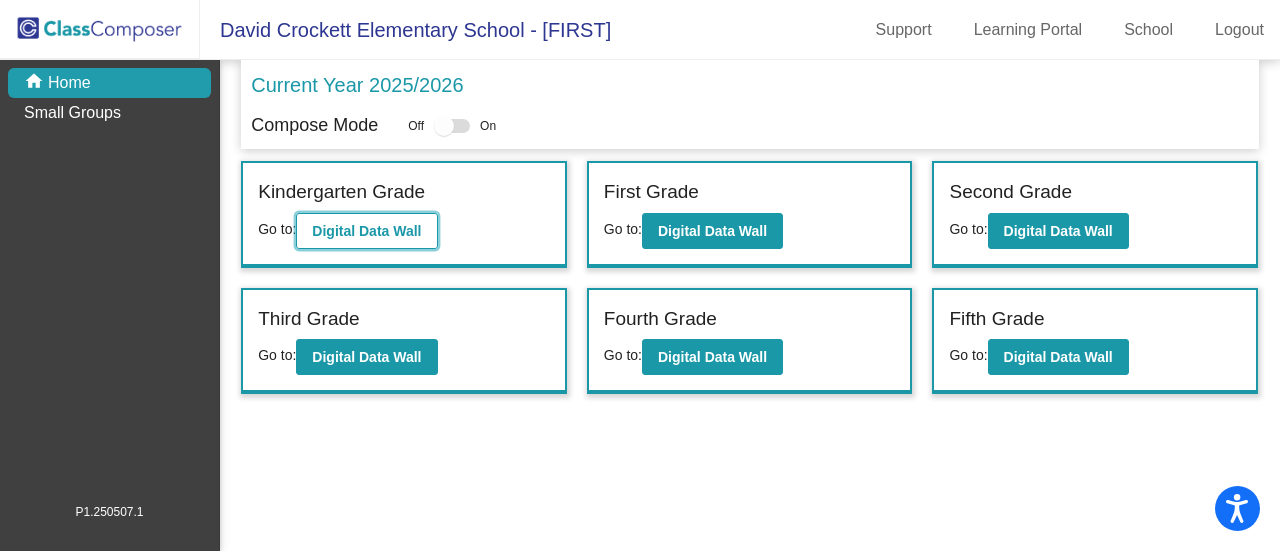 click on "Digital Data Wall" 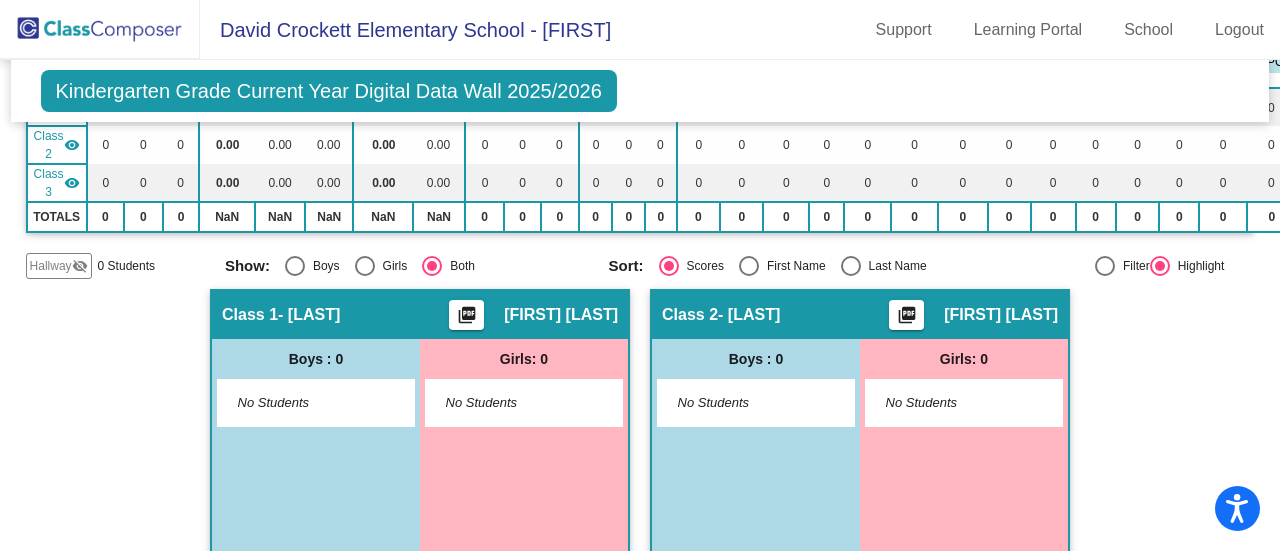 scroll, scrollTop: 360, scrollLeft: 0, axis: vertical 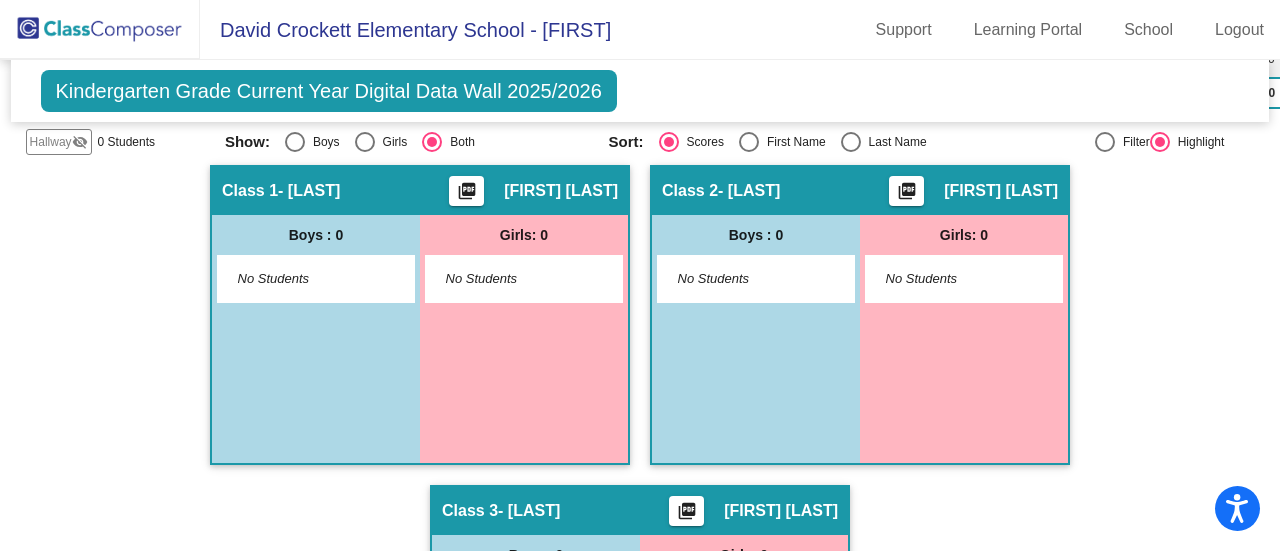 click on "Boys : 0" at bounding box center (0, 0) 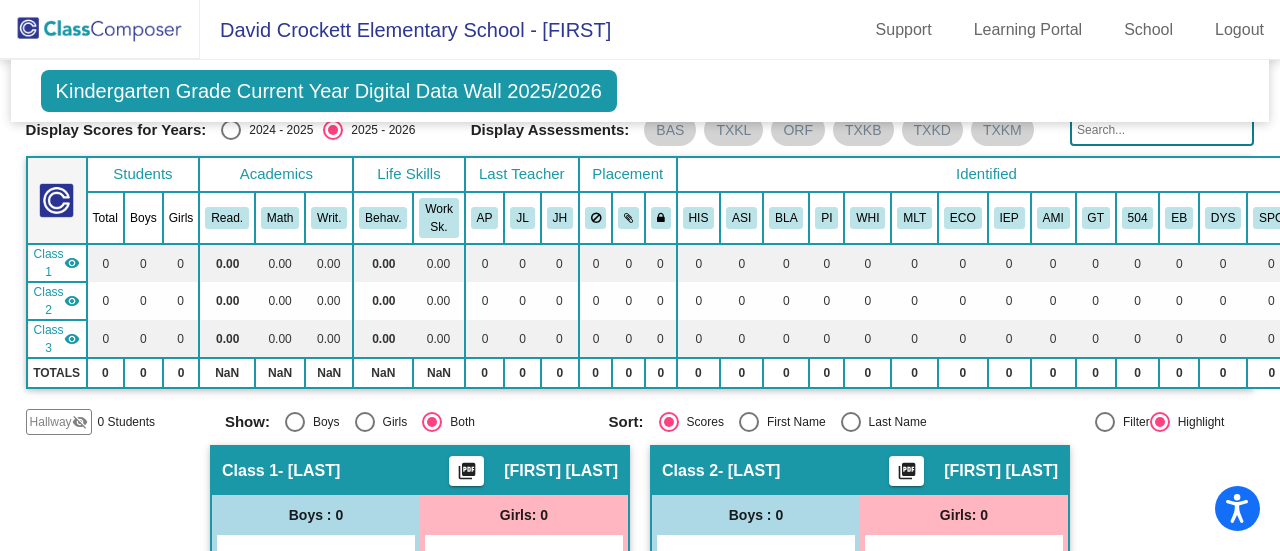scroll, scrollTop: 0, scrollLeft: 0, axis: both 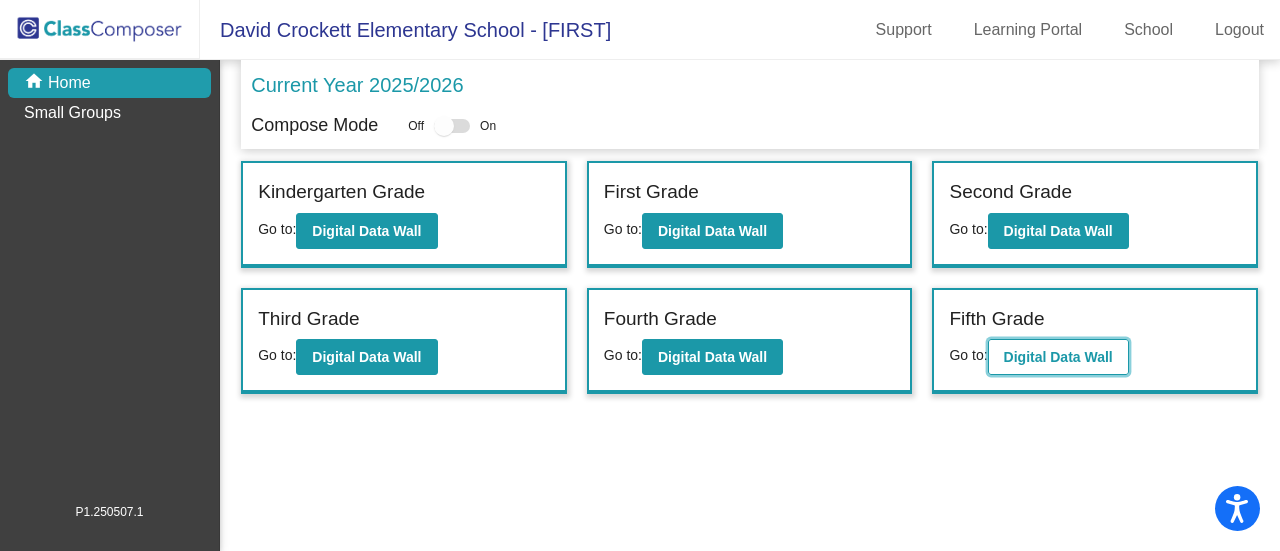 click on "Digital Data Wall" 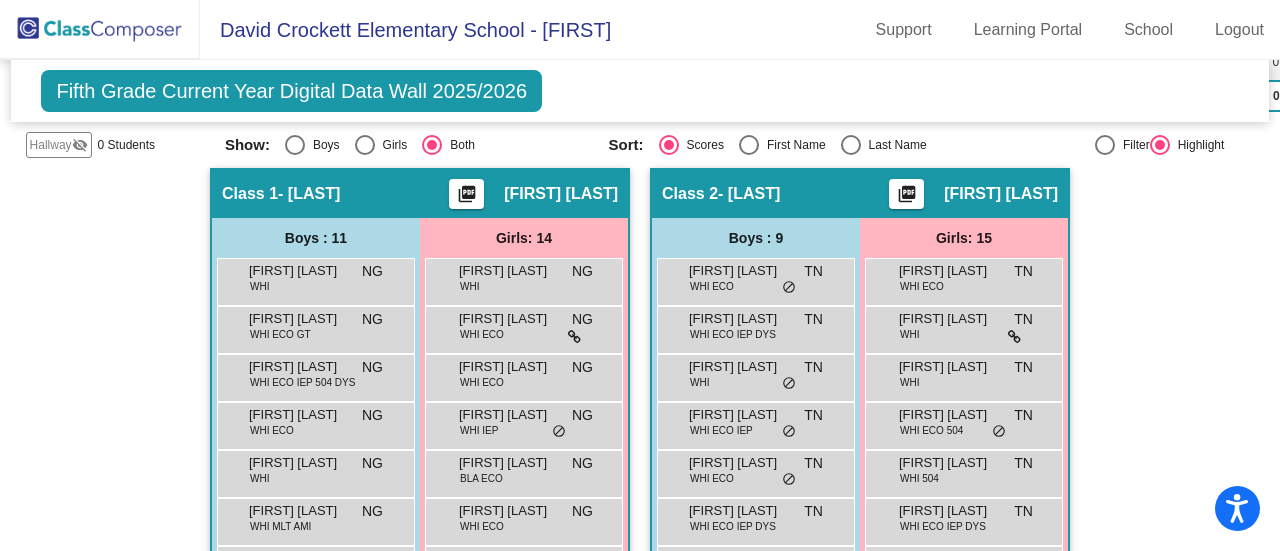 scroll, scrollTop: 360, scrollLeft: 0, axis: vertical 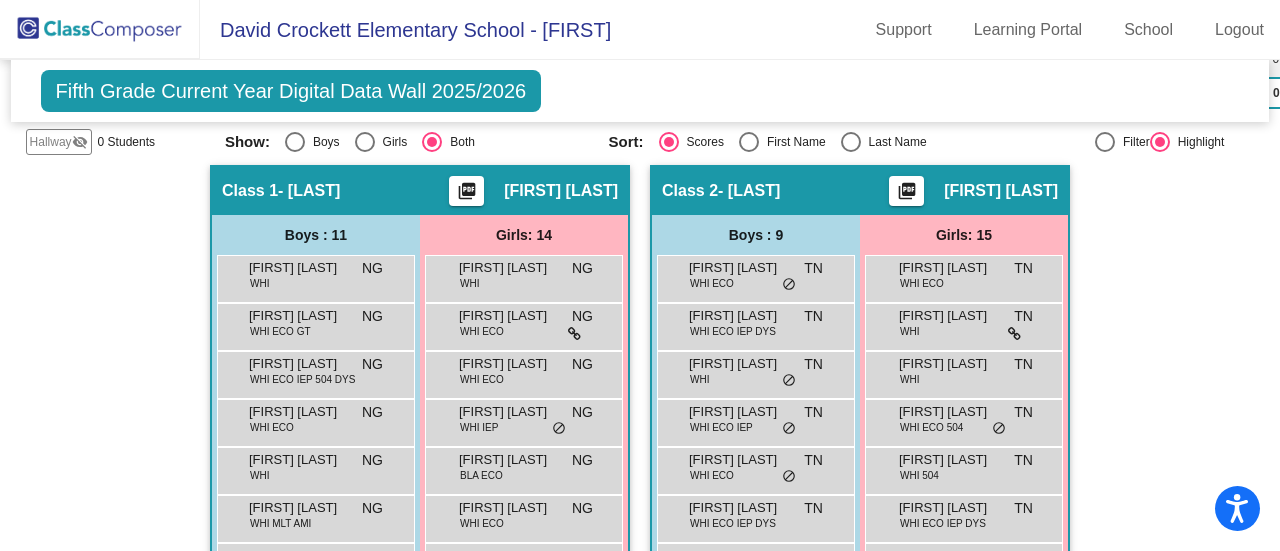 click on "Hallway   - Hallway Class  picture_as_pdf  Add Student  First Name Last Name Student Id  (Recommended)   Boy   Girl   Non Binary Add Close  Boys : 0    No Students   Girls: 0   No Students   Class 1   - Gibson  picture_as_pdf Nicole Gibson  Add Student  First Name Last Name Student Id  (Recommended)   Boy   Girl   Non Binary Add Close  Boys : 11  Alexander Roach-Clarkston WHI NG lock do_not_disturb_alt Cole Lochabay WHI ECO GT NG lock do_not_disturb_alt Devin Moon WHI ECO IEP 504 DYS NG lock do_not_disturb_alt Dustin Barker WHI ECO NG lock do_not_disturb_alt Gabriel Megel WHI NG lock do_not_disturb_alt Grayson Anderson WHI MLT AMI NG lock do_not_disturb_alt Holden Fant WHI IEP NG lock do_not_disturb_alt Joshua Hooper WHI ECO IEP DYS NG lock do_not_disturb_alt Kalin Gunter WHI MLT IEP AMI NG lock do_not_disturb_alt Michael Del Angel WHI NG lock do_not_disturb_alt Tanner Jordan WHI ECO NG lock do_not_disturb_alt Girls: 14 Ashlynn Scott WHI NG lock do_not_disturb_alt Brooklynn Langston WHI ECO NG lock NG" 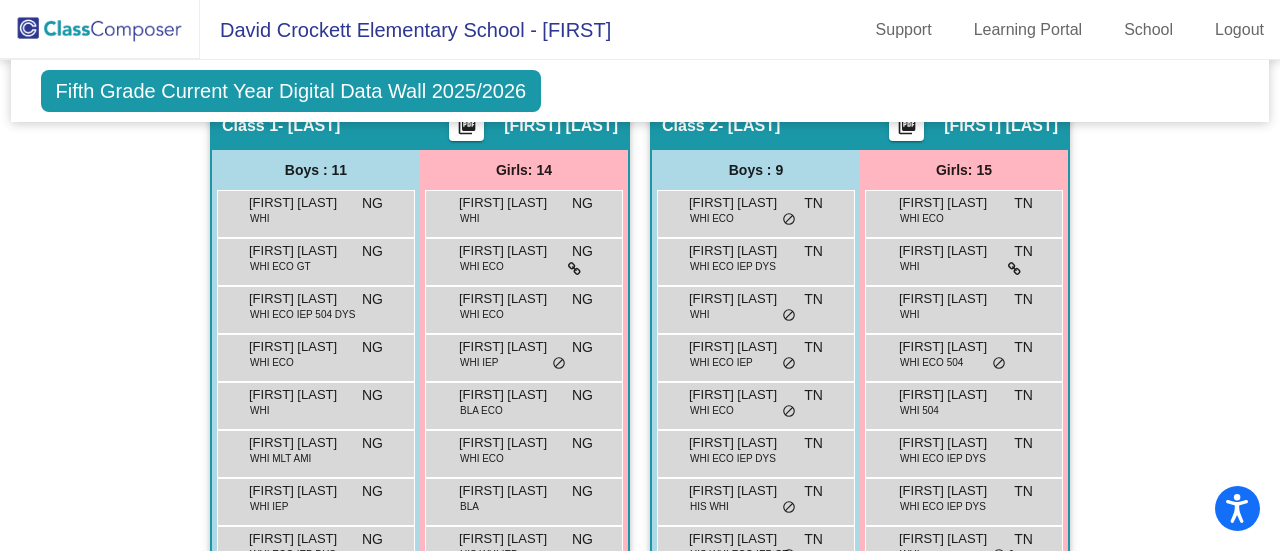 scroll, scrollTop: 240, scrollLeft: 0, axis: vertical 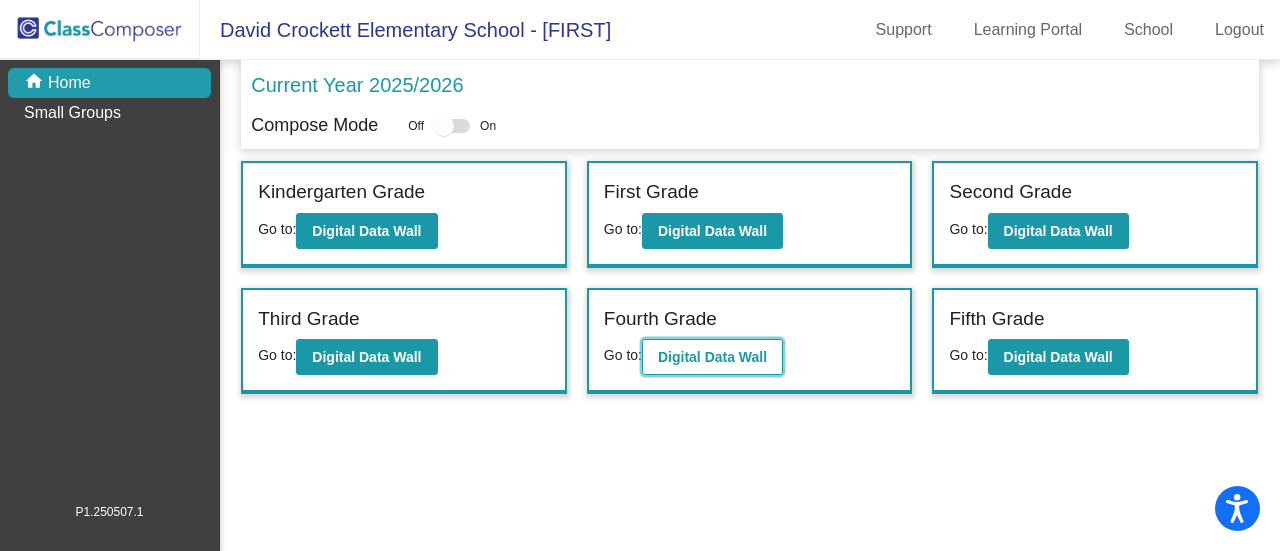 click on "Digital Data Wall" 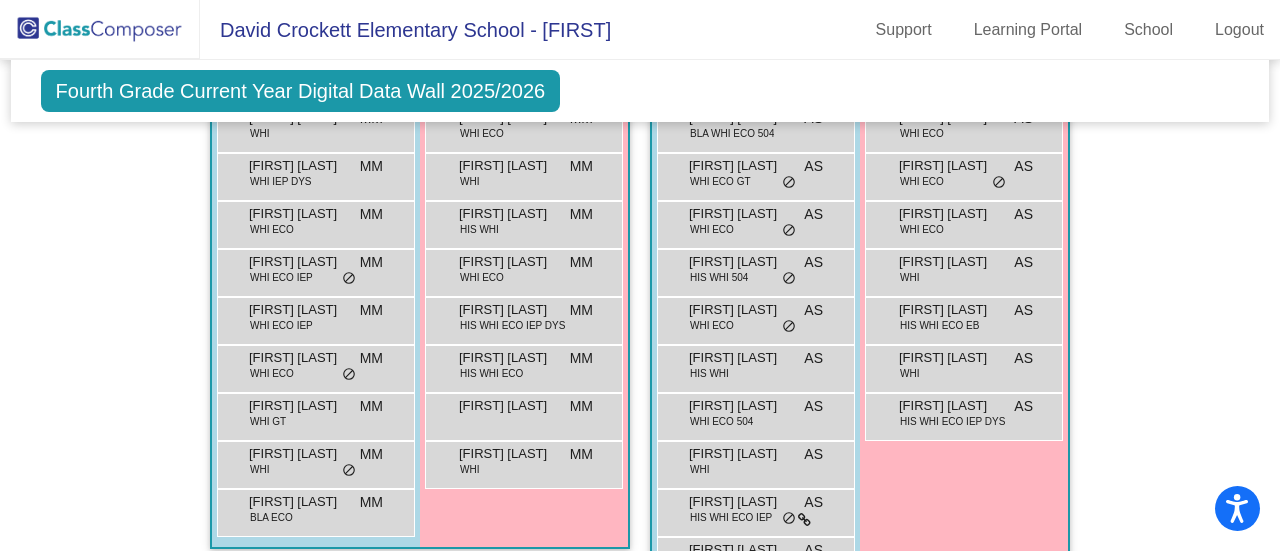 scroll, scrollTop: 1104, scrollLeft: 0, axis: vertical 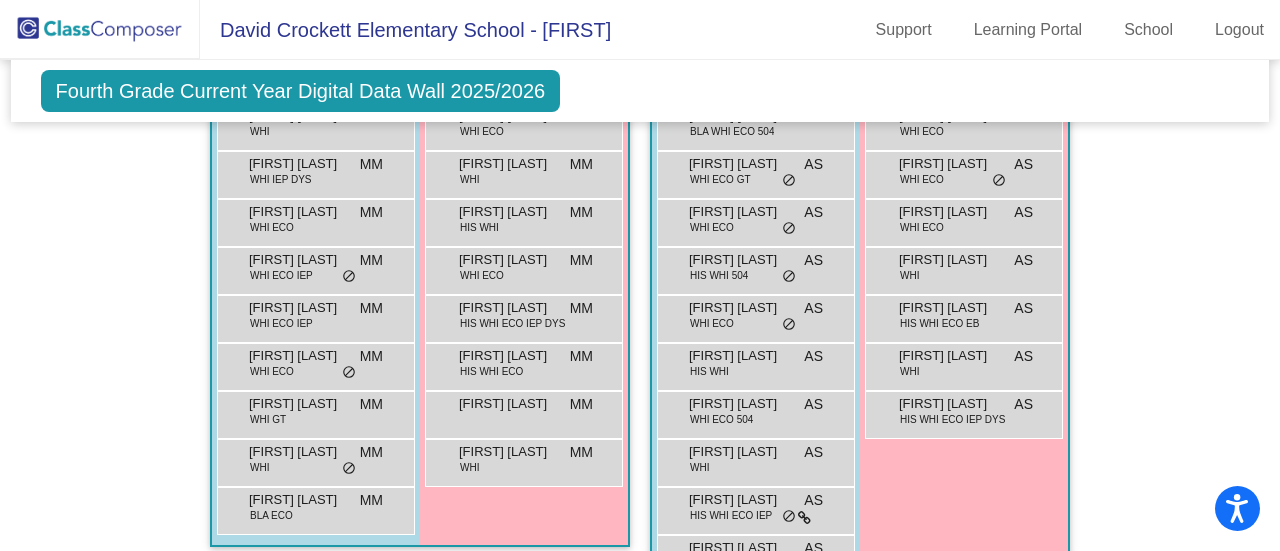 click on "Hallway   - Hallway Class  picture_as_pdf  Add Student  [FIRST] [LAST] Student Id  (Recommended)   Boy   Girl   Non Binary Add Close  Boys : 0    No Students   Girls: 0   No Students   Class 1   - [LAST]  picture_as_pdf [FIRST] [LAST]  Add Student  [FIRST] [LAST] Student Id  (Recommended)   Boy   Girl   Non Binary Add Close  Boys : 9  [FIRST] [LAST] WHI ECO IEP GB lock do_not_disturb_alt [FIRST] [LAST] WHI ECO IEP GB lock do_not_disturb_alt [FIRST] [LAST] WHI ECO GB lock do_not_disturb_alt [FIRST] WHI GB lock do_not_disturb_alt [FIRST] [LAST] WHI ECO IEP GB lock do_not_disturb_alt [FIRST] [LAST] WHI GB lock do_not_disturb_alt [FIRST] [LAST] WHI ECO GB lock do_not_disturb_alt [FIRST] [LAST] WHI DYS GB lock do_not_disturb_alt [FIRST] [LAST] WHI GB lock do_not_disturb_alt  Girls: 8 [FIRST] [LAST] WHI ECO IEP GB lock do_not_disturb_alt [FIRST] [LAST] WHI ECO GB lock do_not_disturb_alt [FIRST] [LAST] HIS ASI ECO GB lock do_not_disturb_alt [FIRST] [LAST] WHI GB lock do_not_disturb_alt [FIRST] [LAST] WHI GB lock" 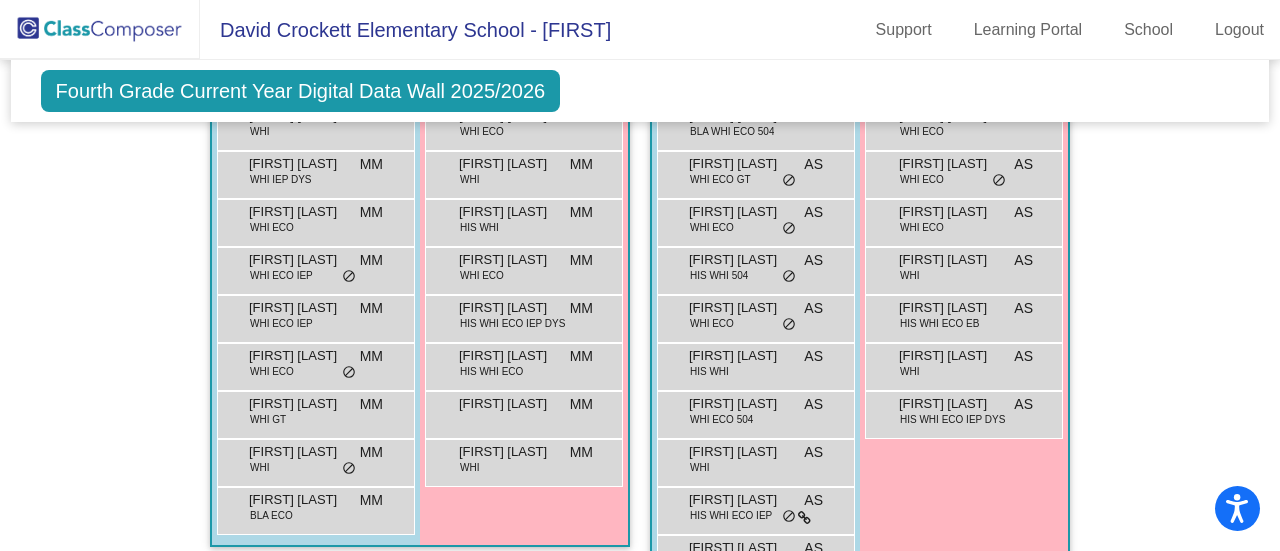 scroll, scrollTop: 1144, scrollLeft: 0, axis: vertical 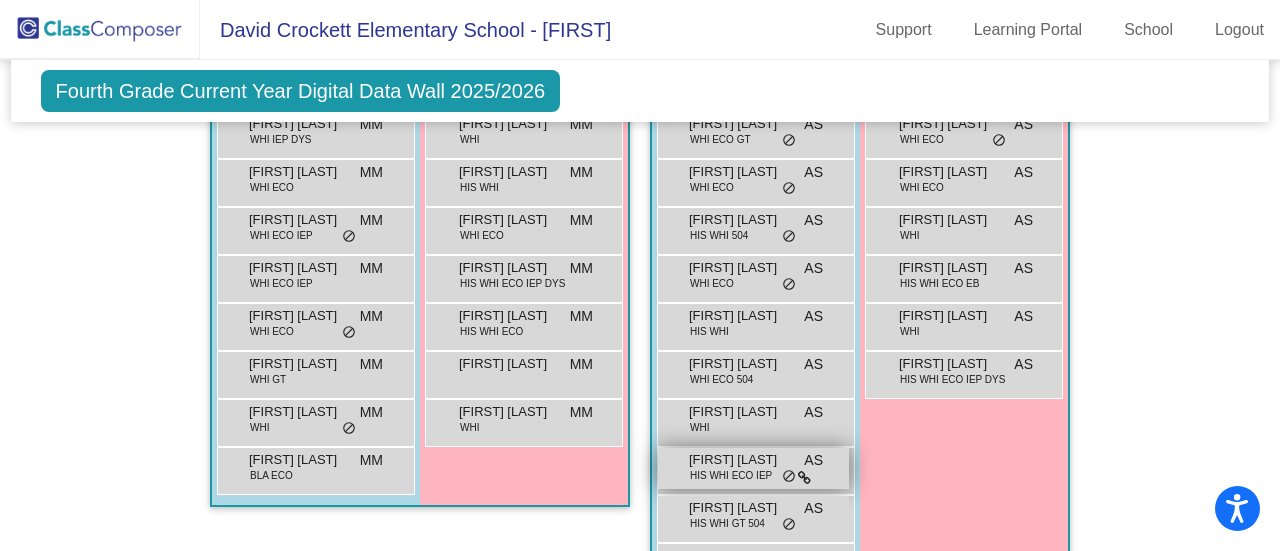 click on "[FIRST] [LAST]" at bounding box center [739, 460] 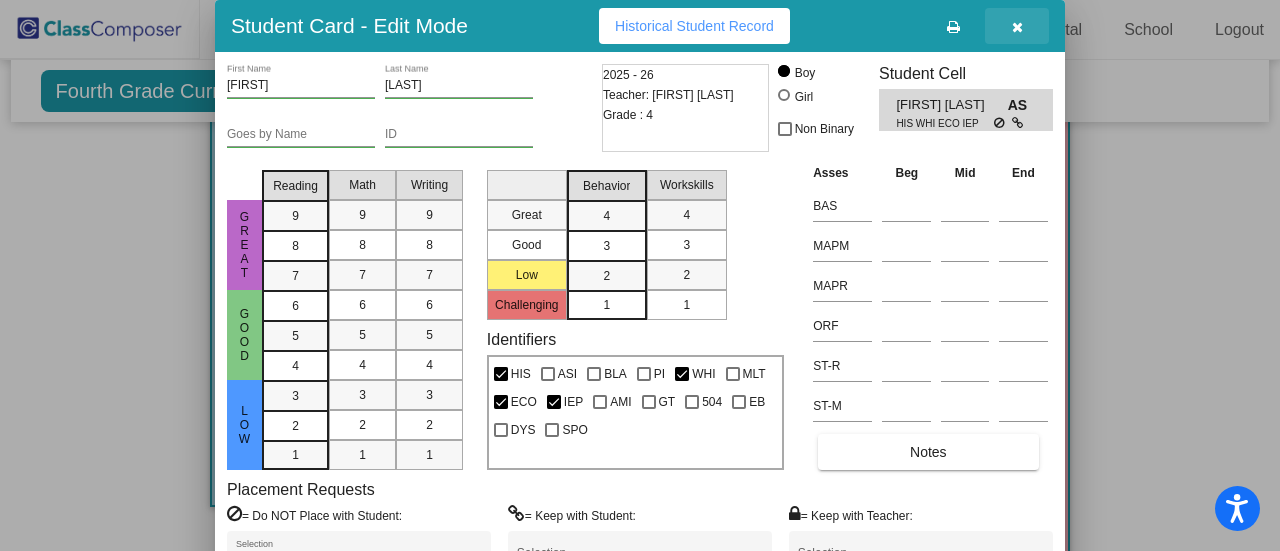 click at bounding box center [1017, 27] 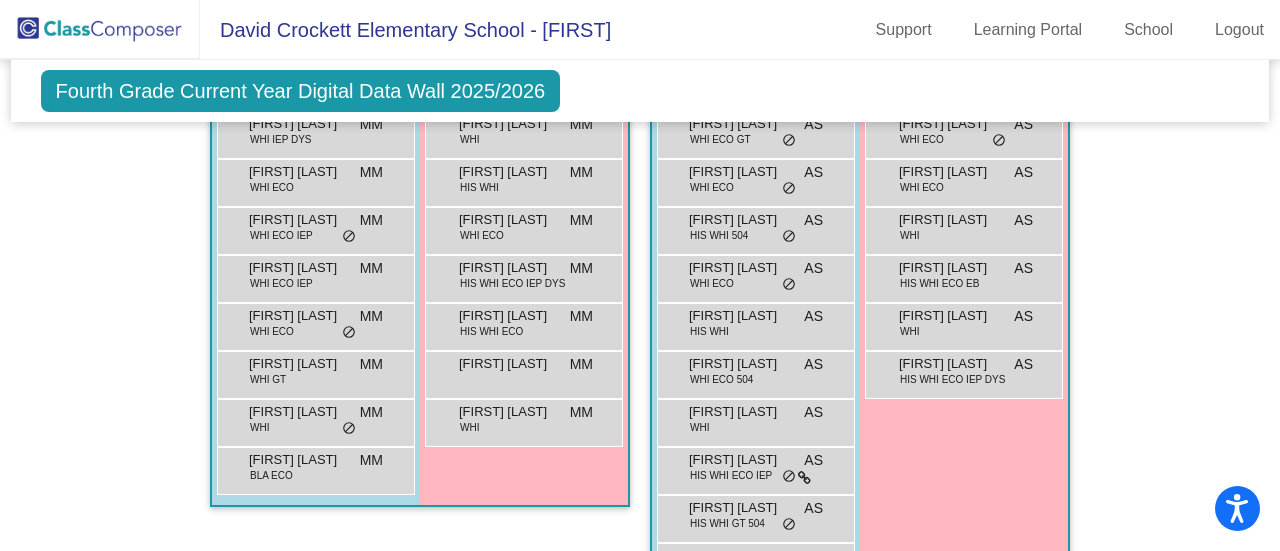 drag, startPoint x: 1136, startPoint y: 303, endPoint x: 1201, endPoint y: 271, distance: 72.44998 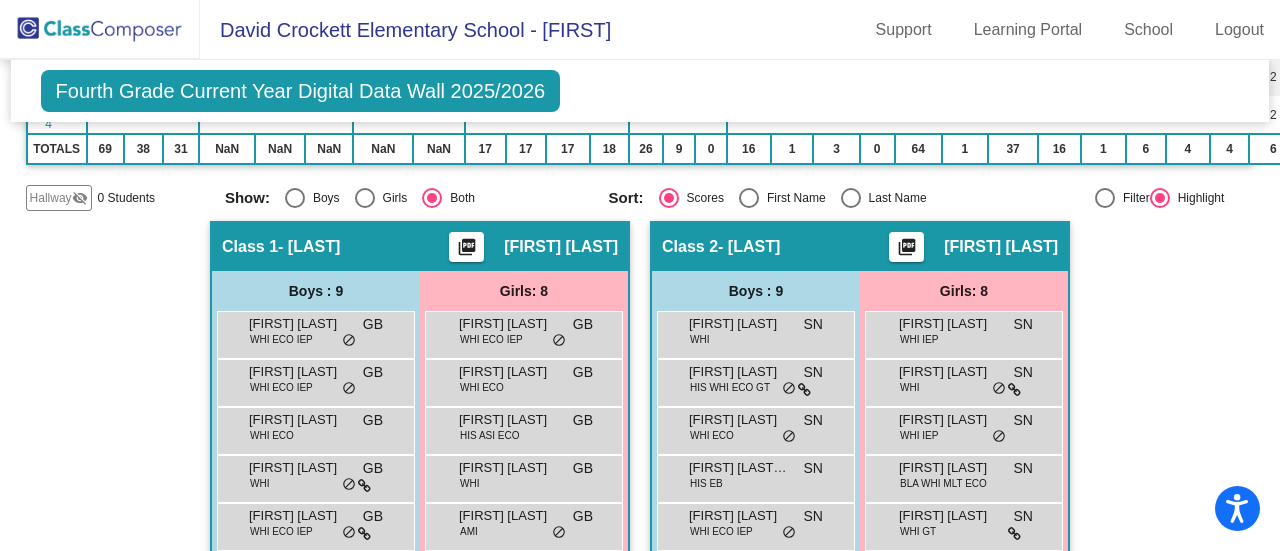 scroll, scrollTop: 344, scrollLeft: 0, axis: vertical 